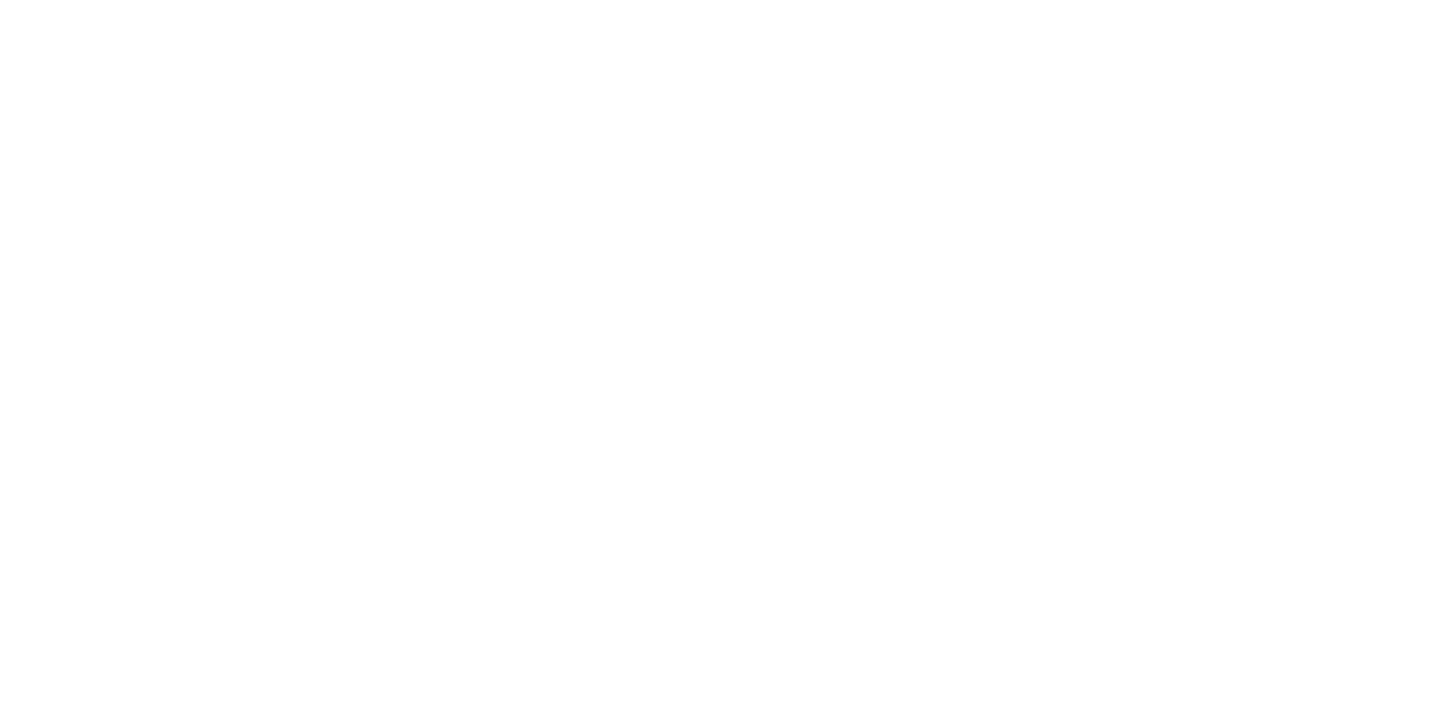 scroll, scrollTop: 0, scrollLeft: 0, axis: both 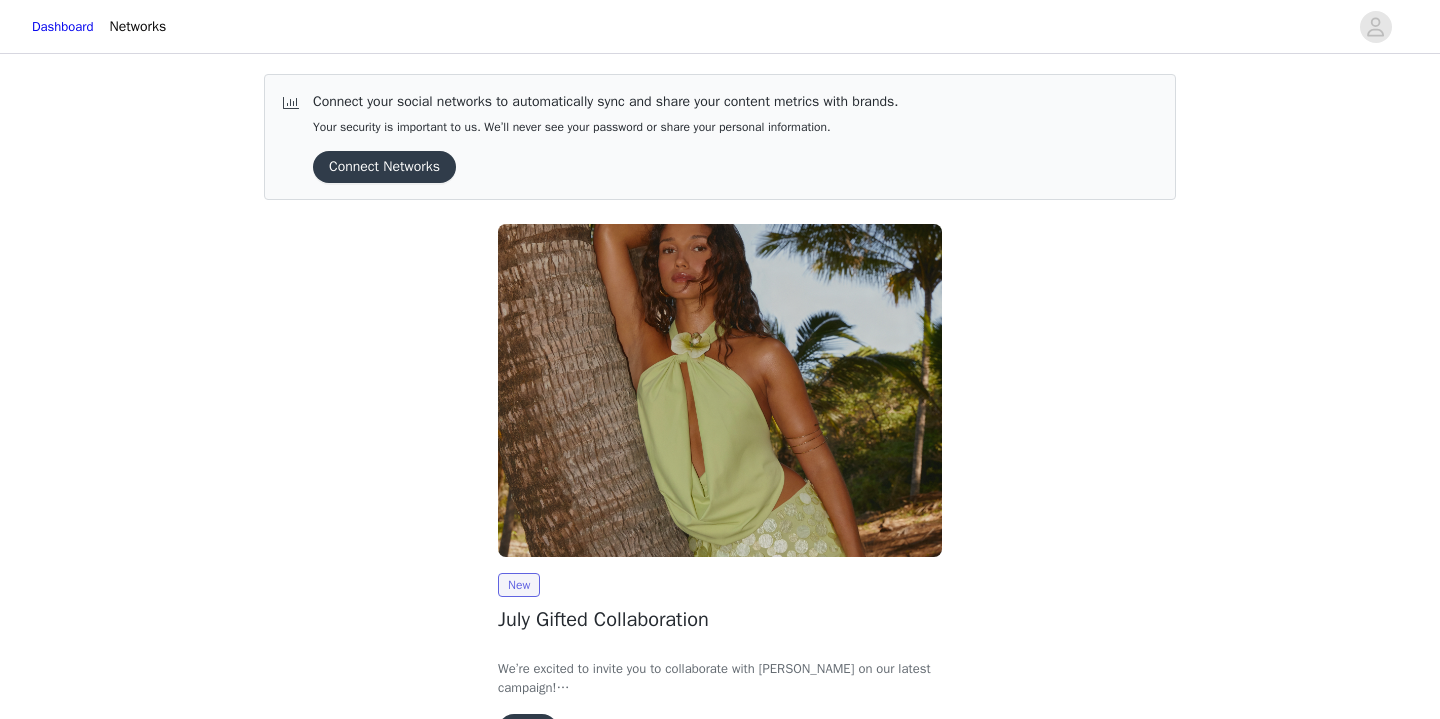 click on "New    July Gifted Collaboration
We’re excited to invite you to collaborate with [PERSON_NAME] on our latest campaign!
In exchange for  2x deliverables  (TikTok or Instagram posts), you’ll be able to select up to  4  items  from a range of our latest collections, along with some of your all-time favourites.
Spots are strictly limited, so if you’d like to secure your pieces and be part of the campaign, simply complete the steps below to get started.
We can’t wait to collaborate with you!
View" at bounding box center (720, 489) 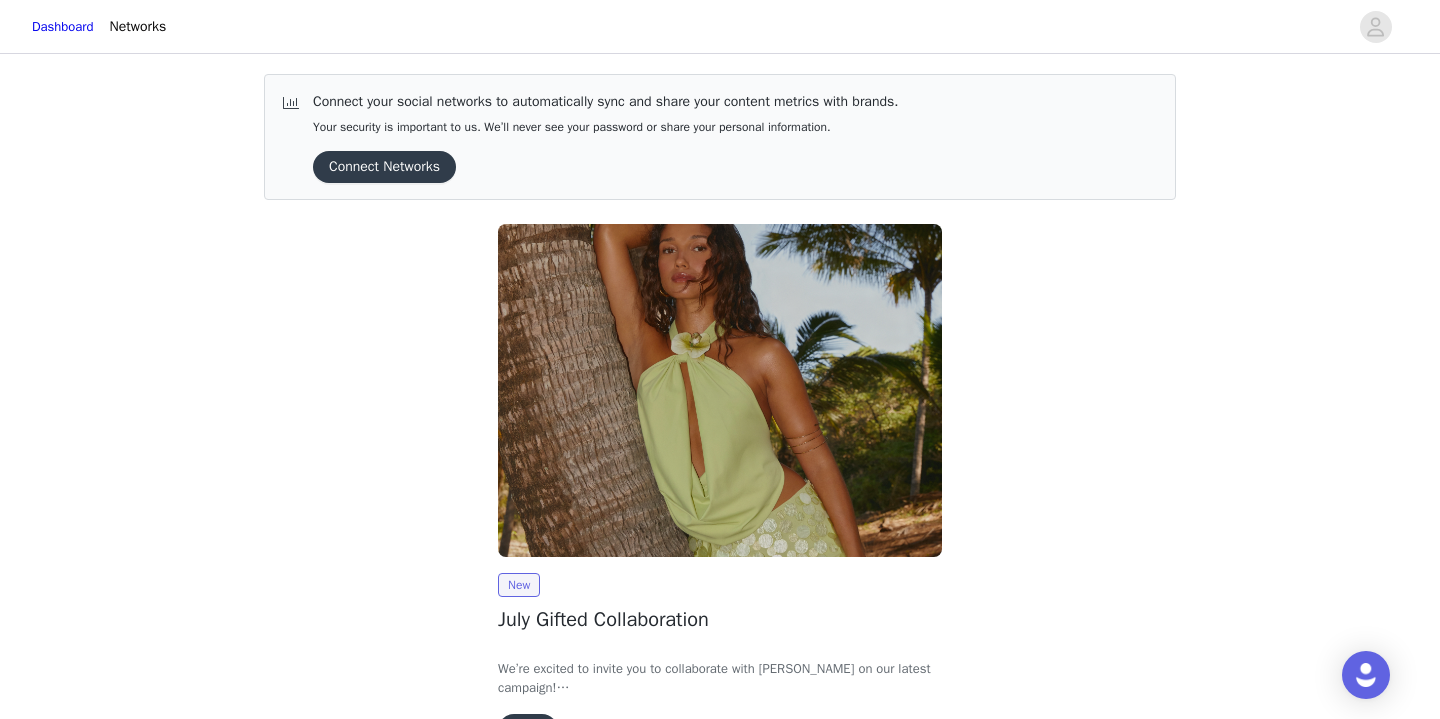 scroll, scrollTop: 127, scrollLeft: 0, axis: vertical 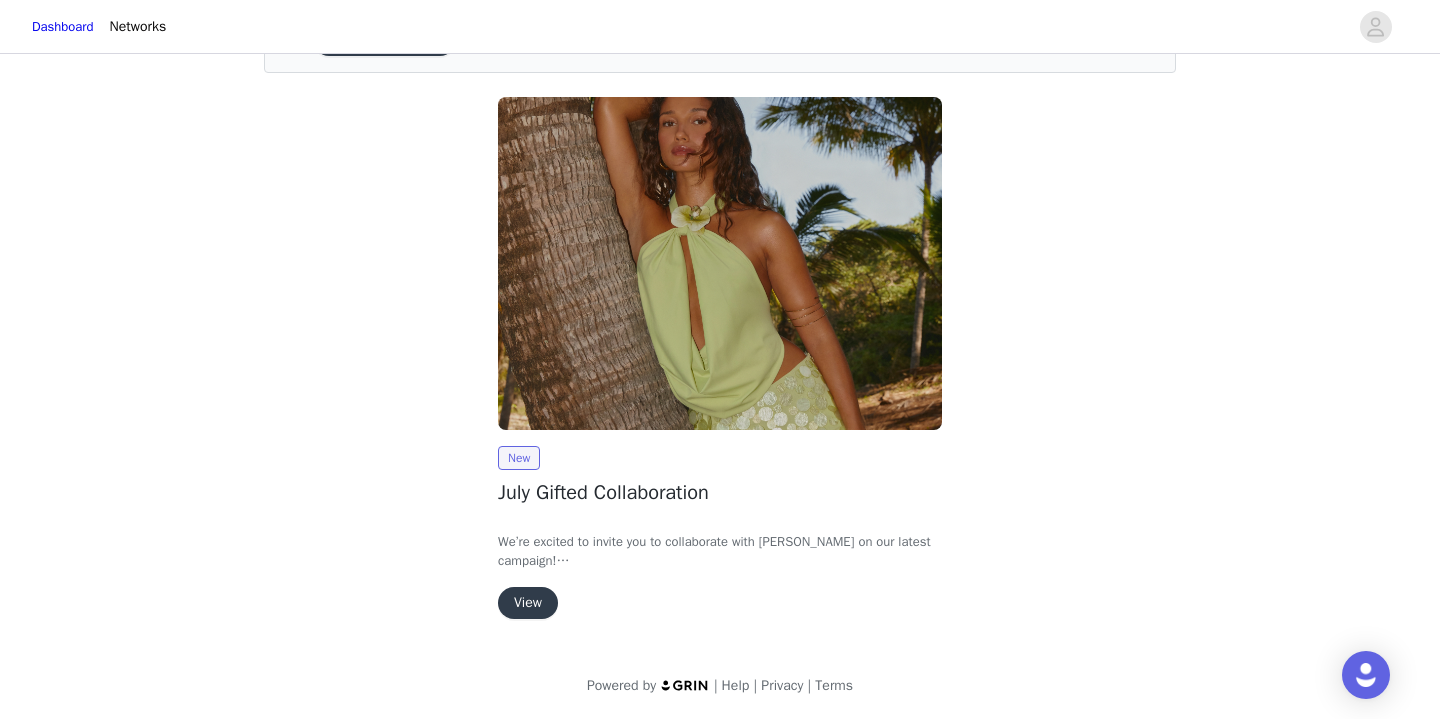 click on "View" at bounding box center [528, 603] 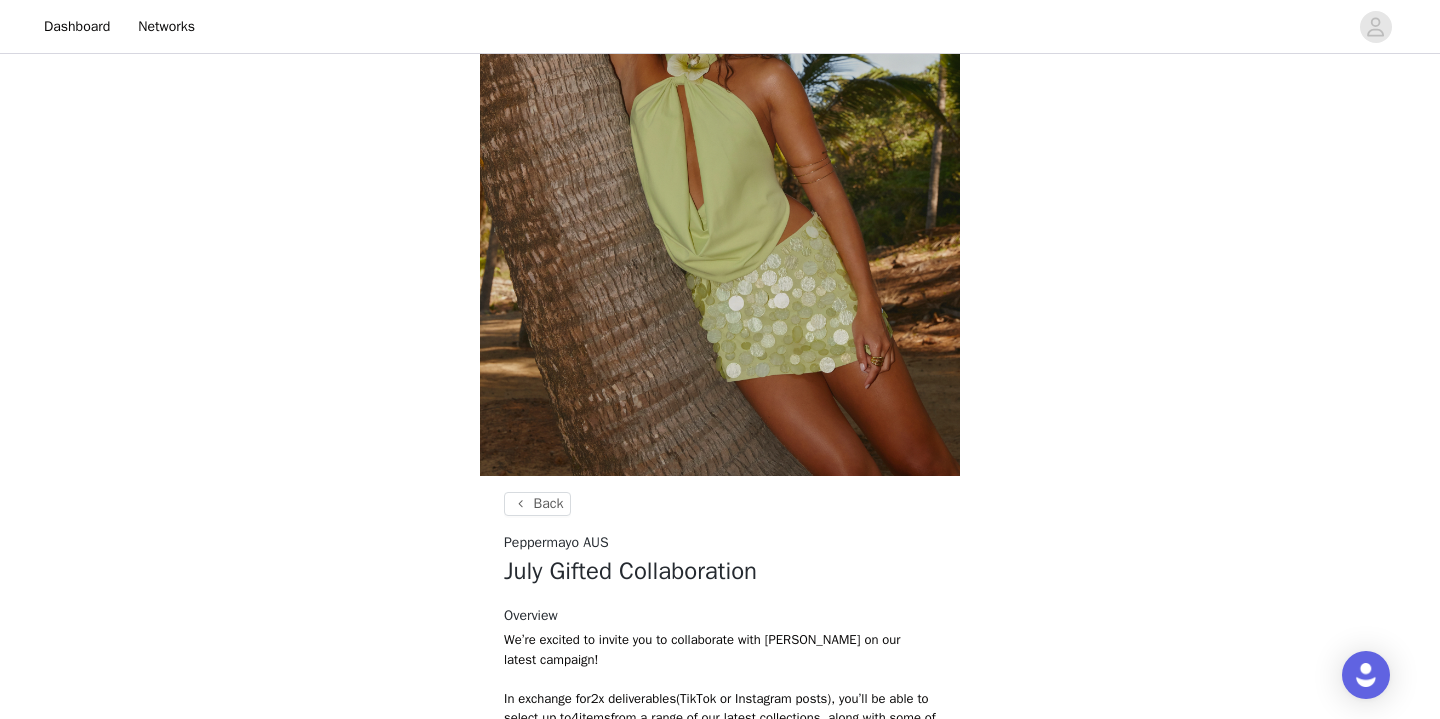 scroll, scrollTop: 776, scrollLeft: 0, axis: vertical 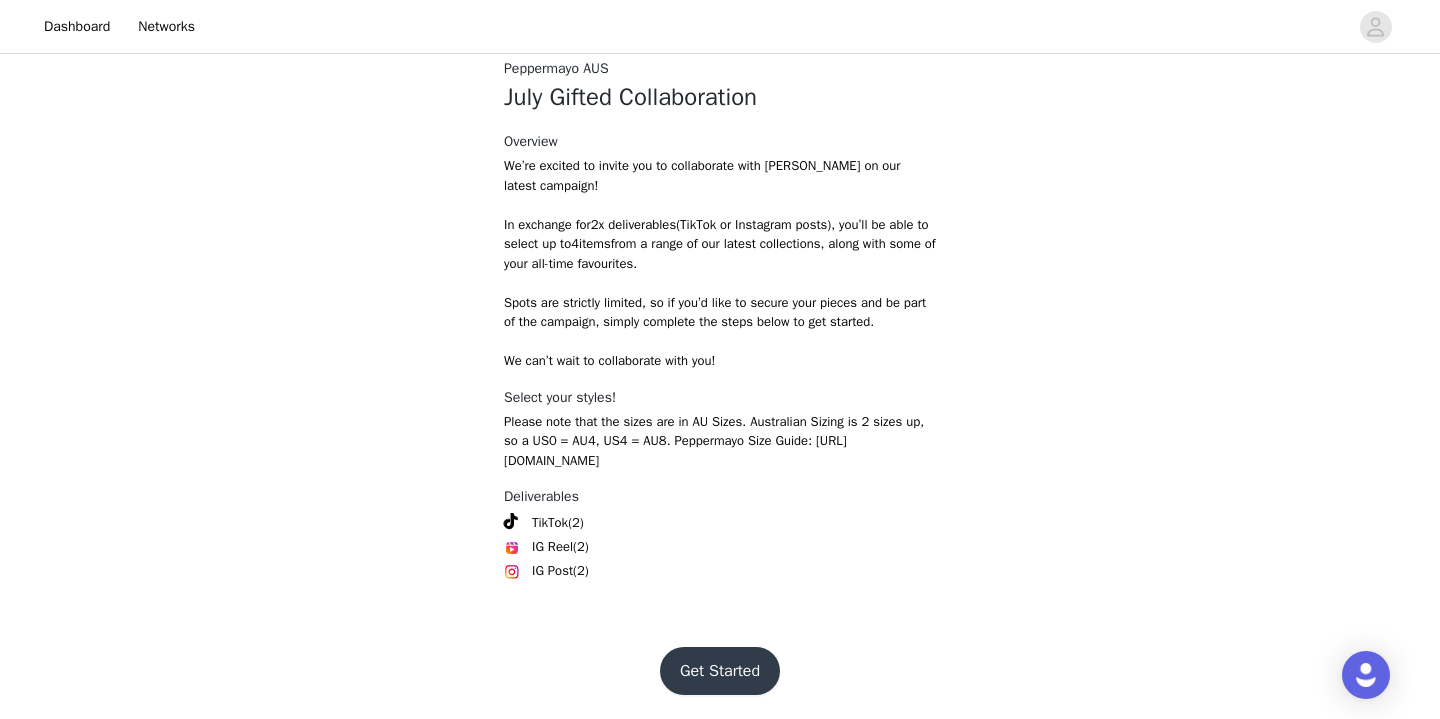 click on "Get Started" at bounding box center (720, 671) 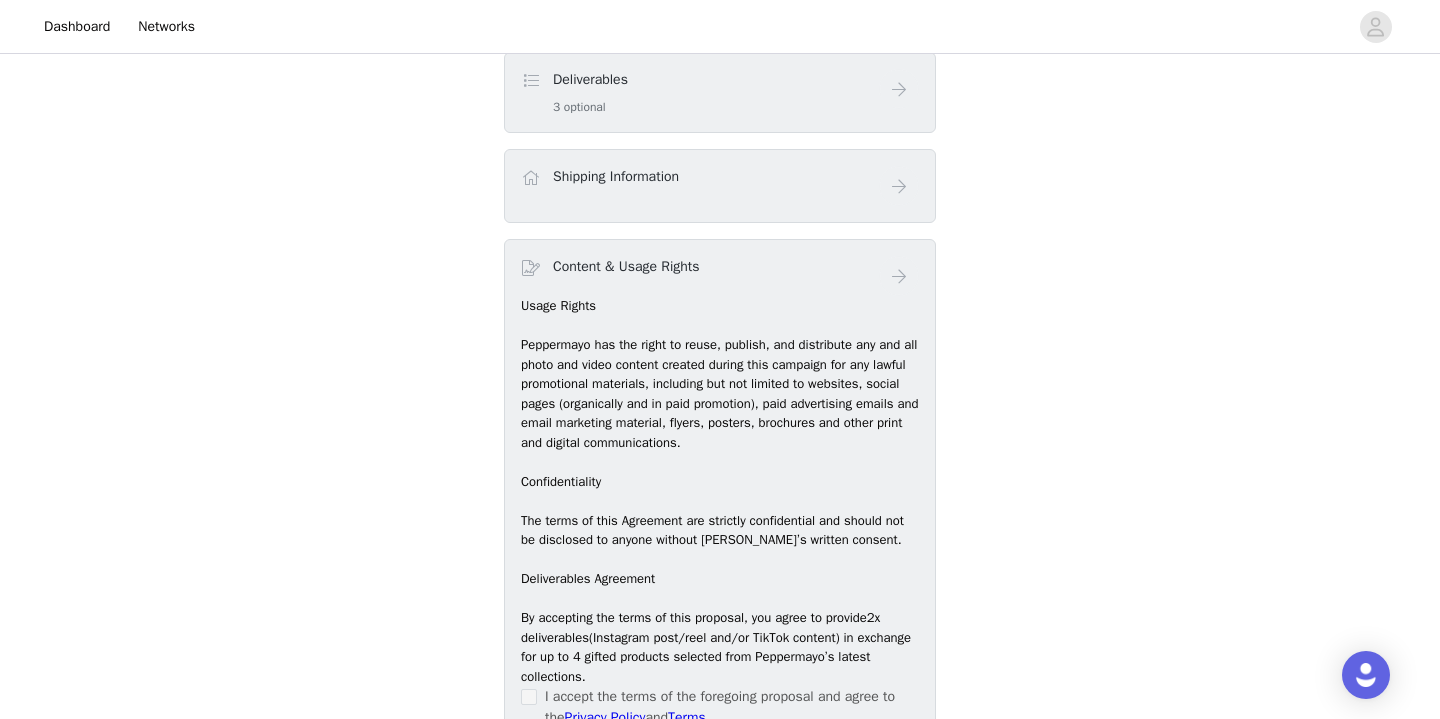 scroll, scrollTop: 735, scrollLeft: 0, axis: vertical 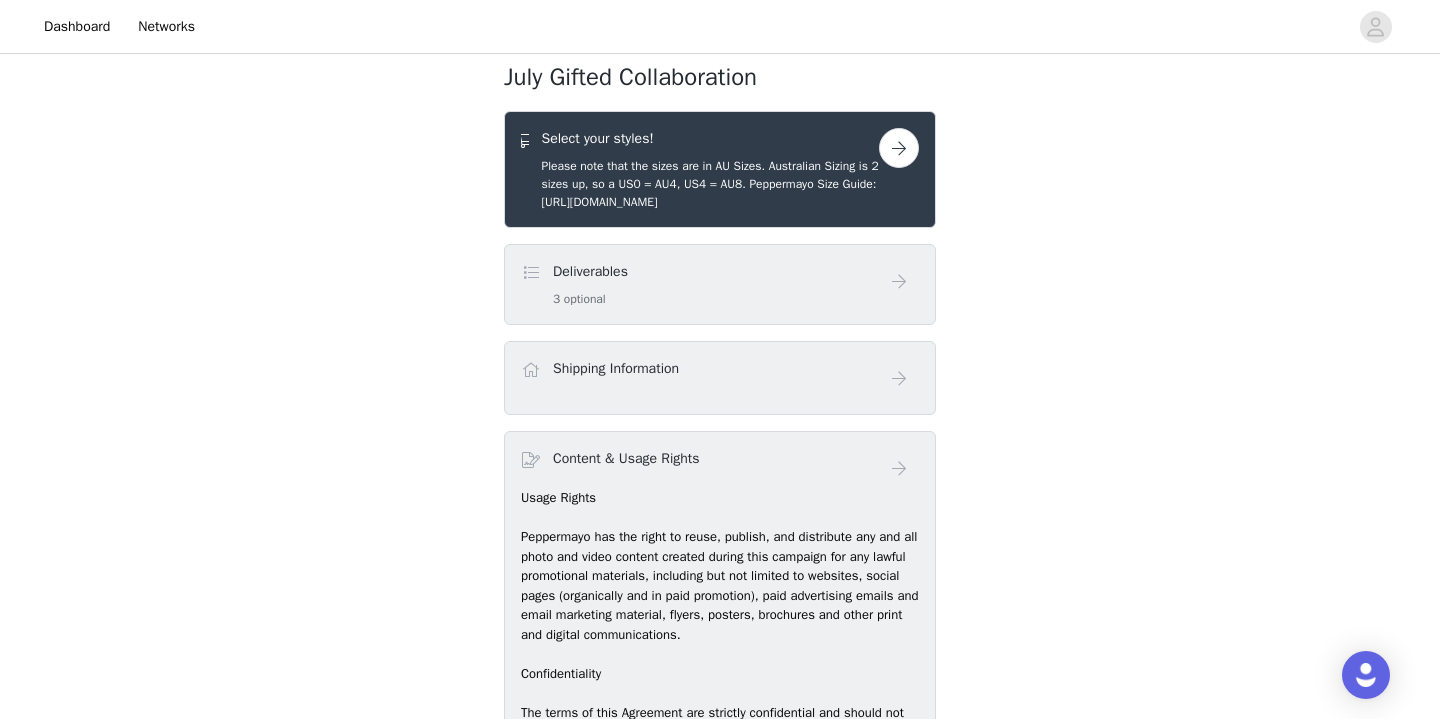 click at bounding box center [899, 148] 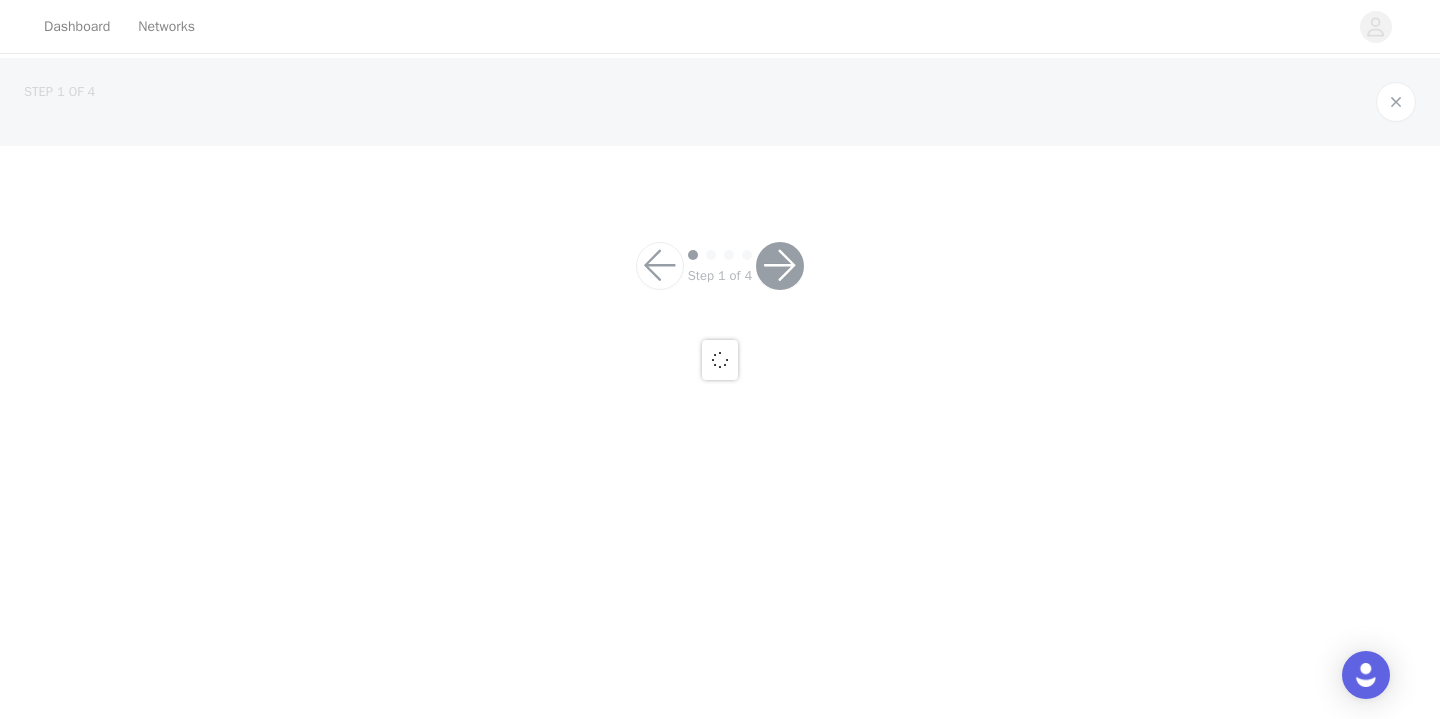 scroll, scrollTop: 0, scrollLeft: 0, axis: both 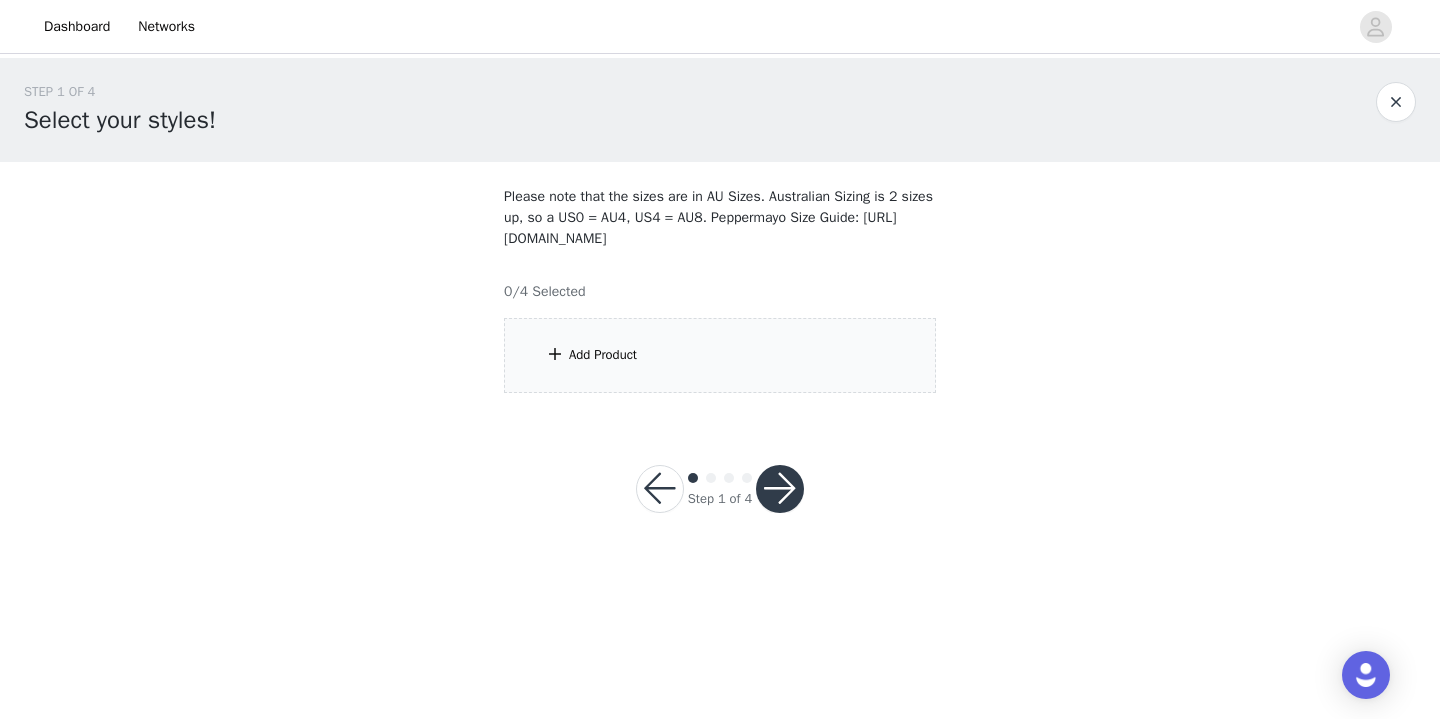 click on "Add Product" at bounding box center [720, 355] 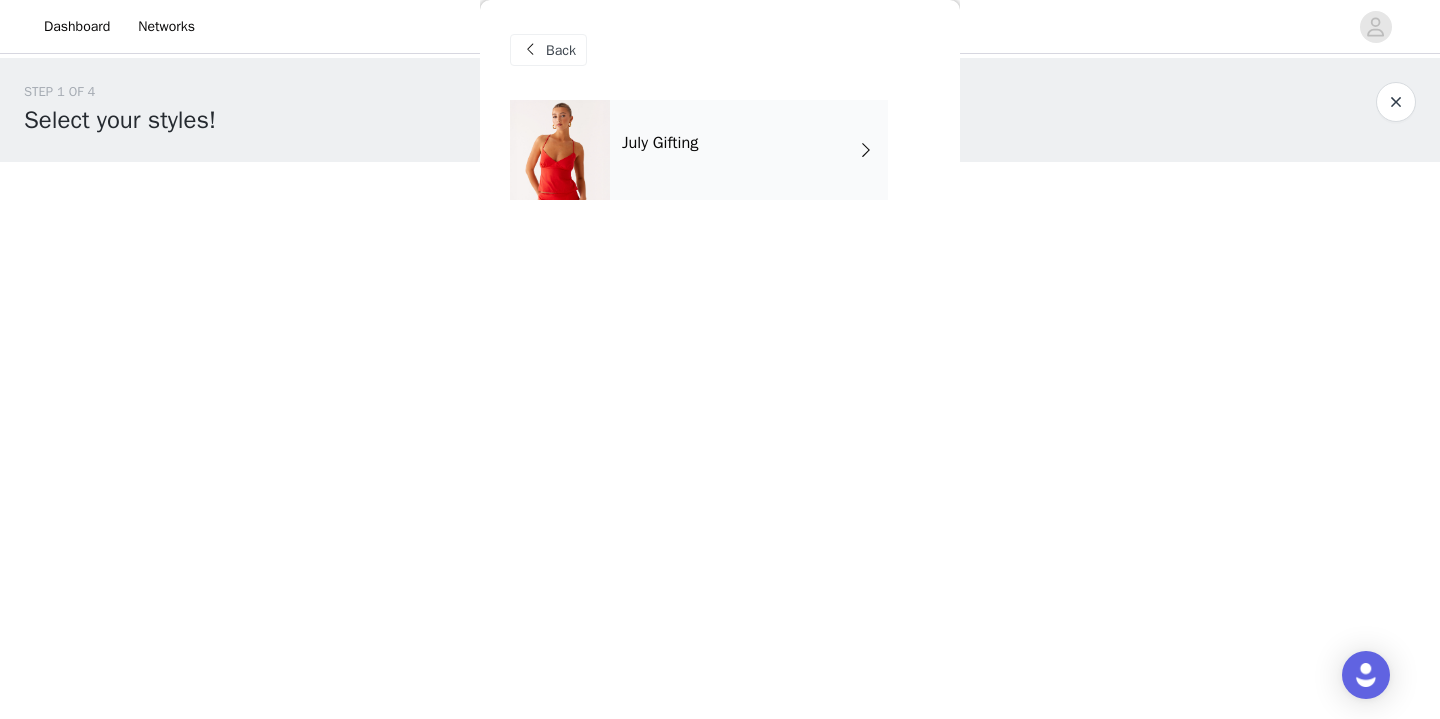 click on "July Gifting" at bounding box center (749, 150) 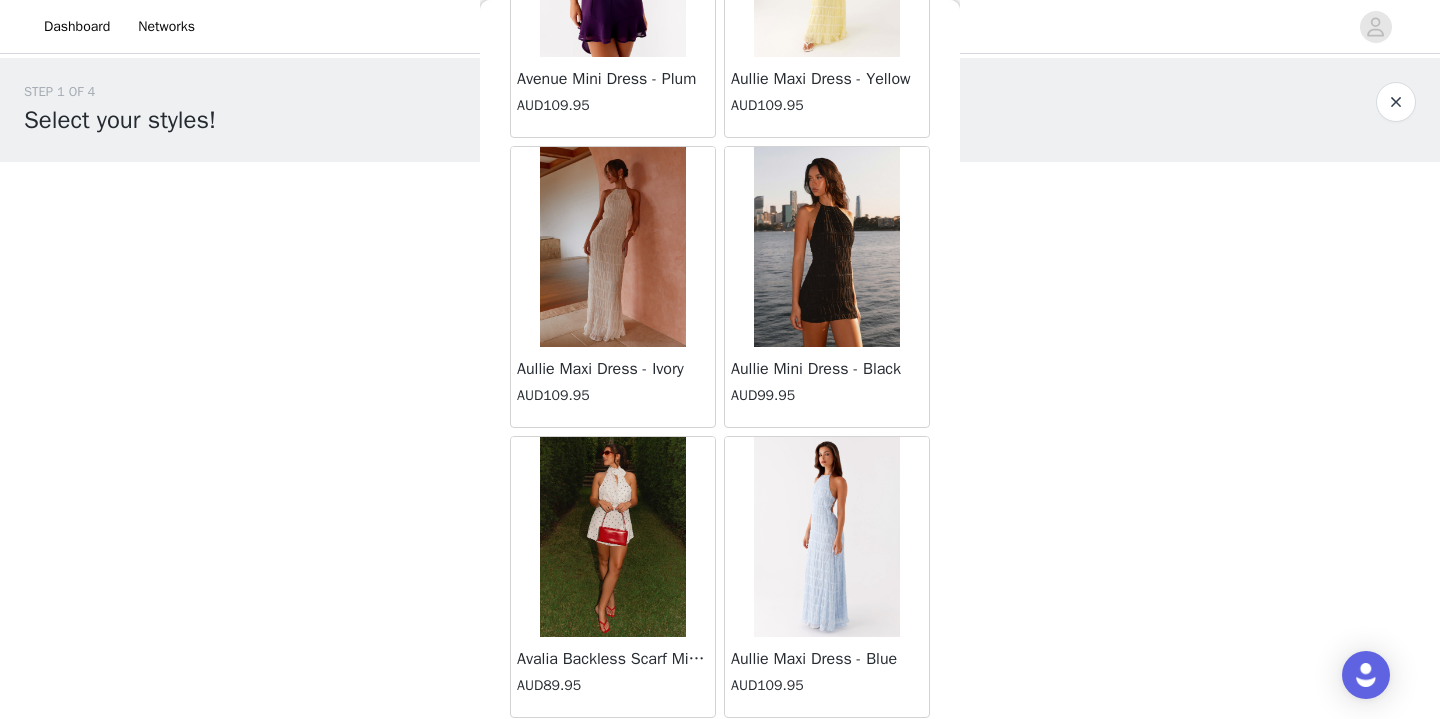 scroll, scrollTop: 535, scrollLeft: 0, axis: vertical 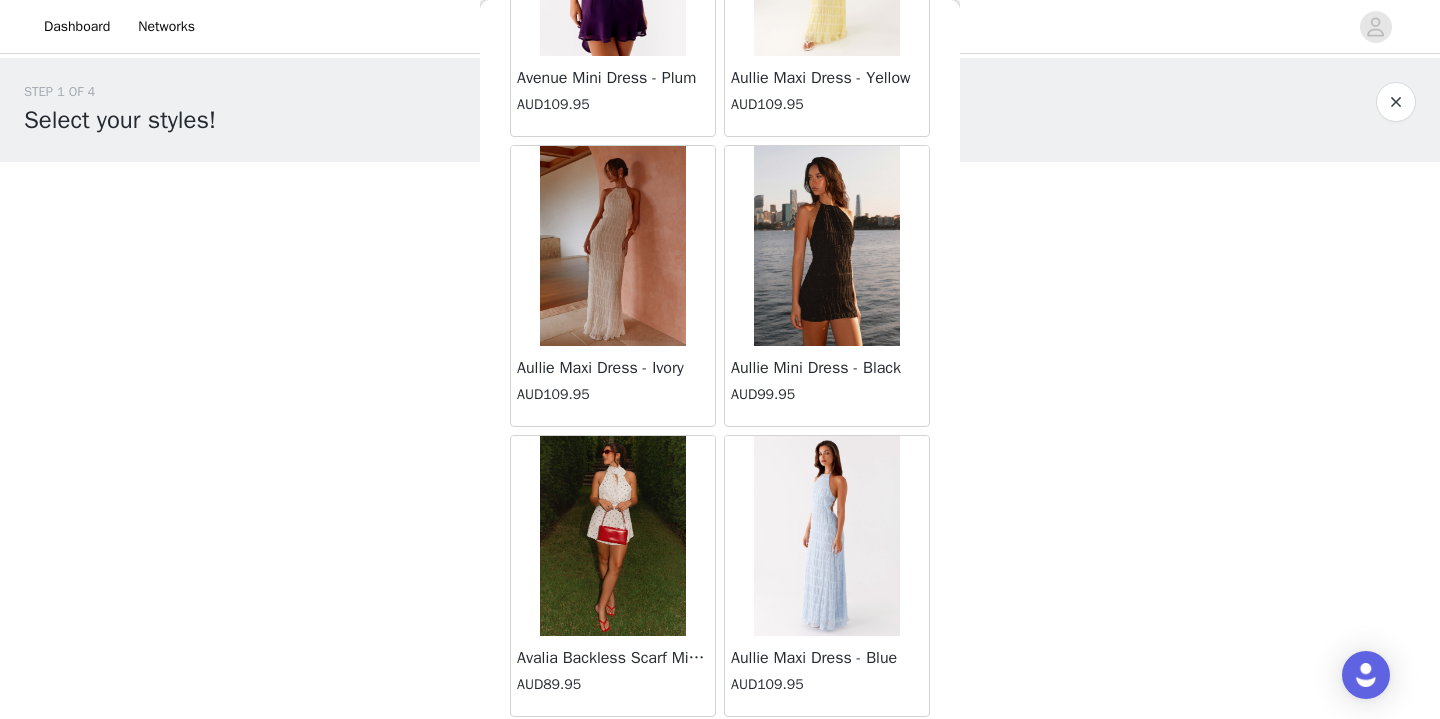 click at bounding box center (612, 246) 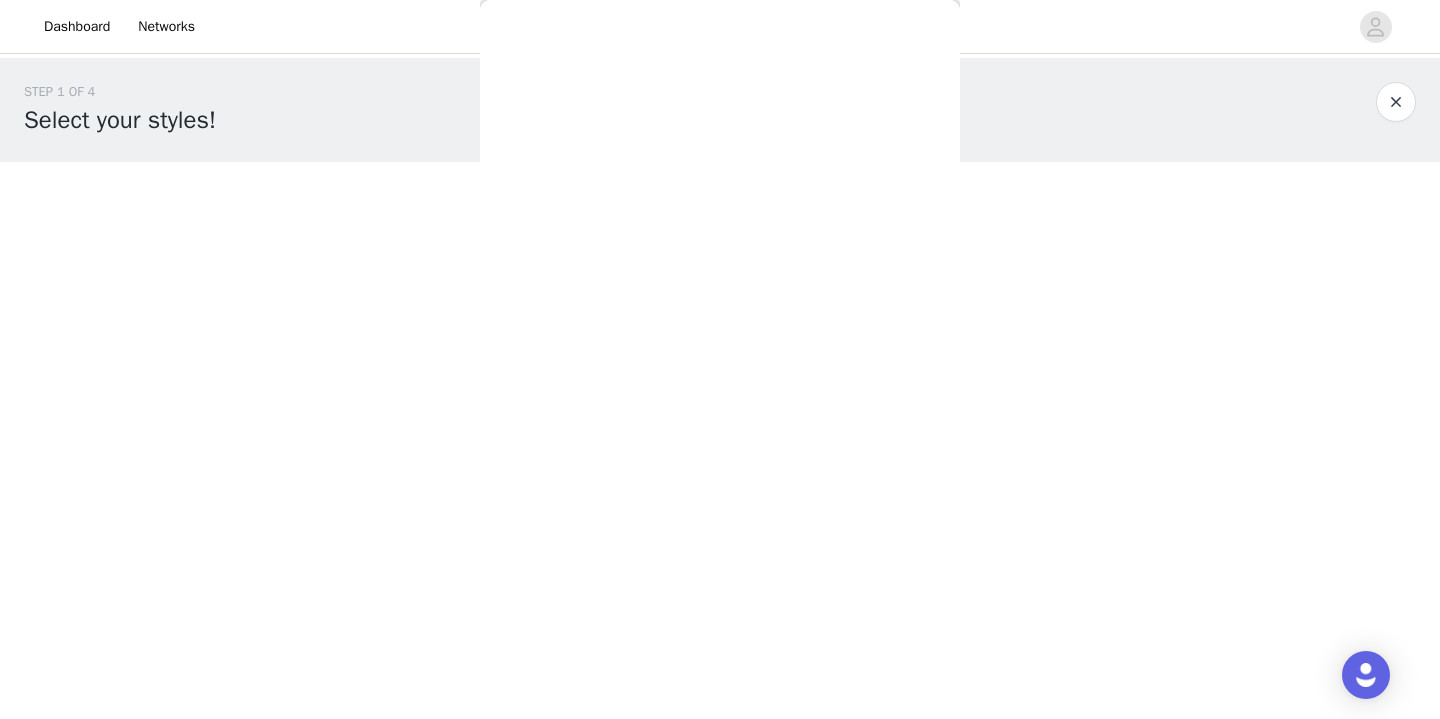 scroll, scrollTop: 0, scrollLeft: 0, axis: both 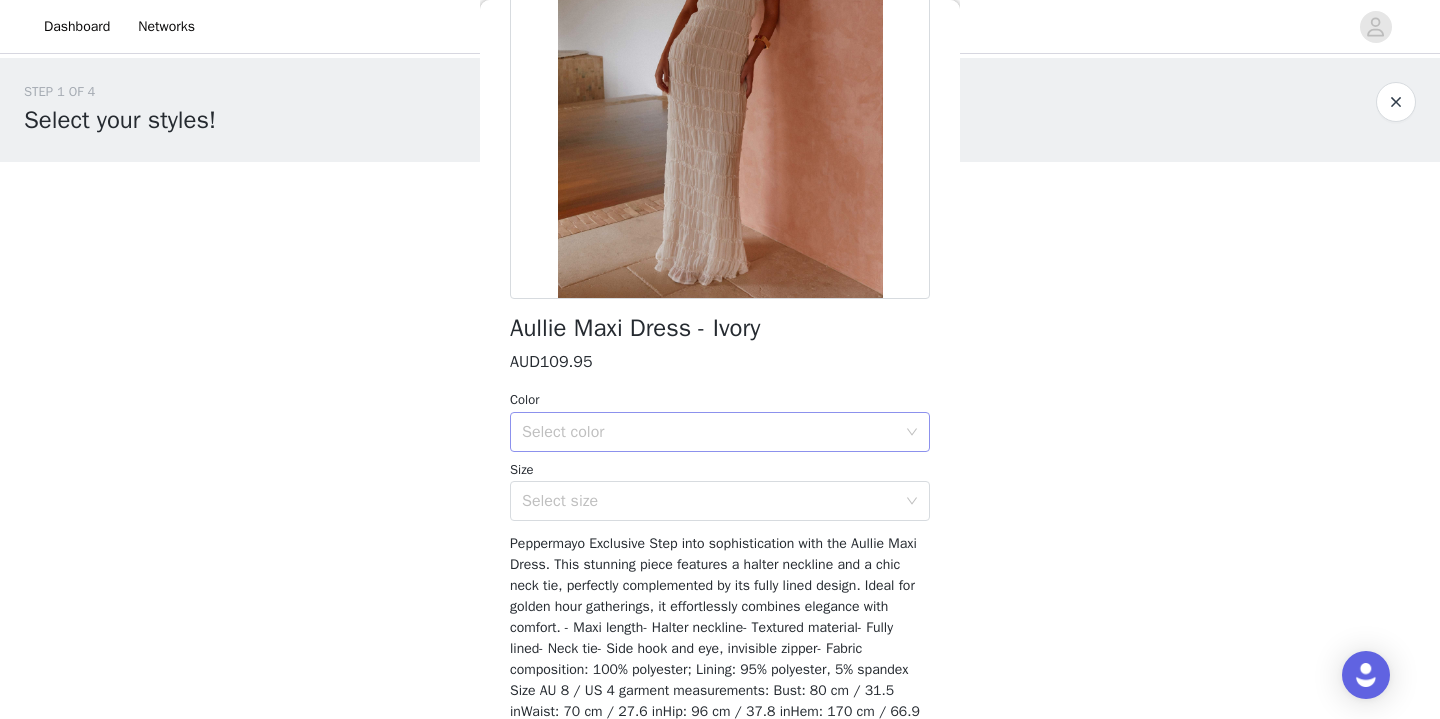 click on "Select color" at bounding box center (709, 432) 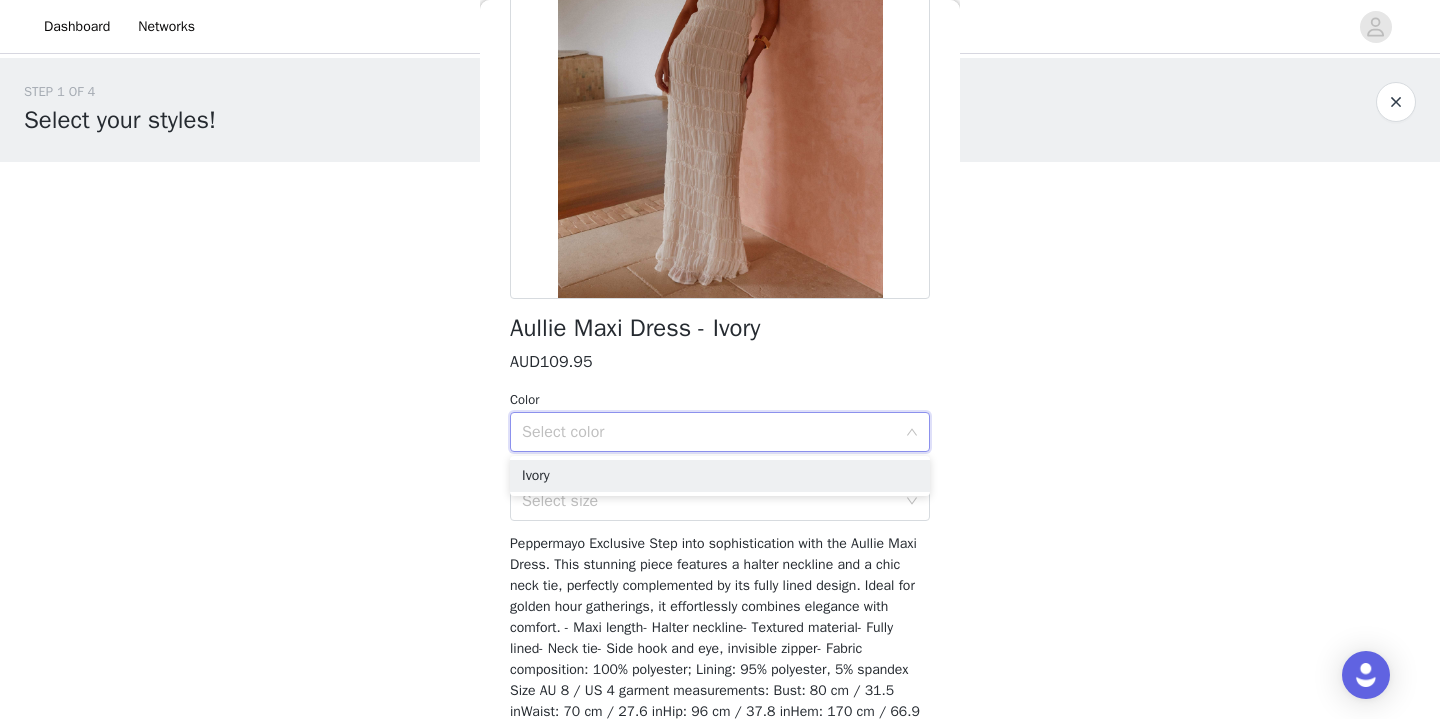 click on "Select color" at bounding box center (709, 432) 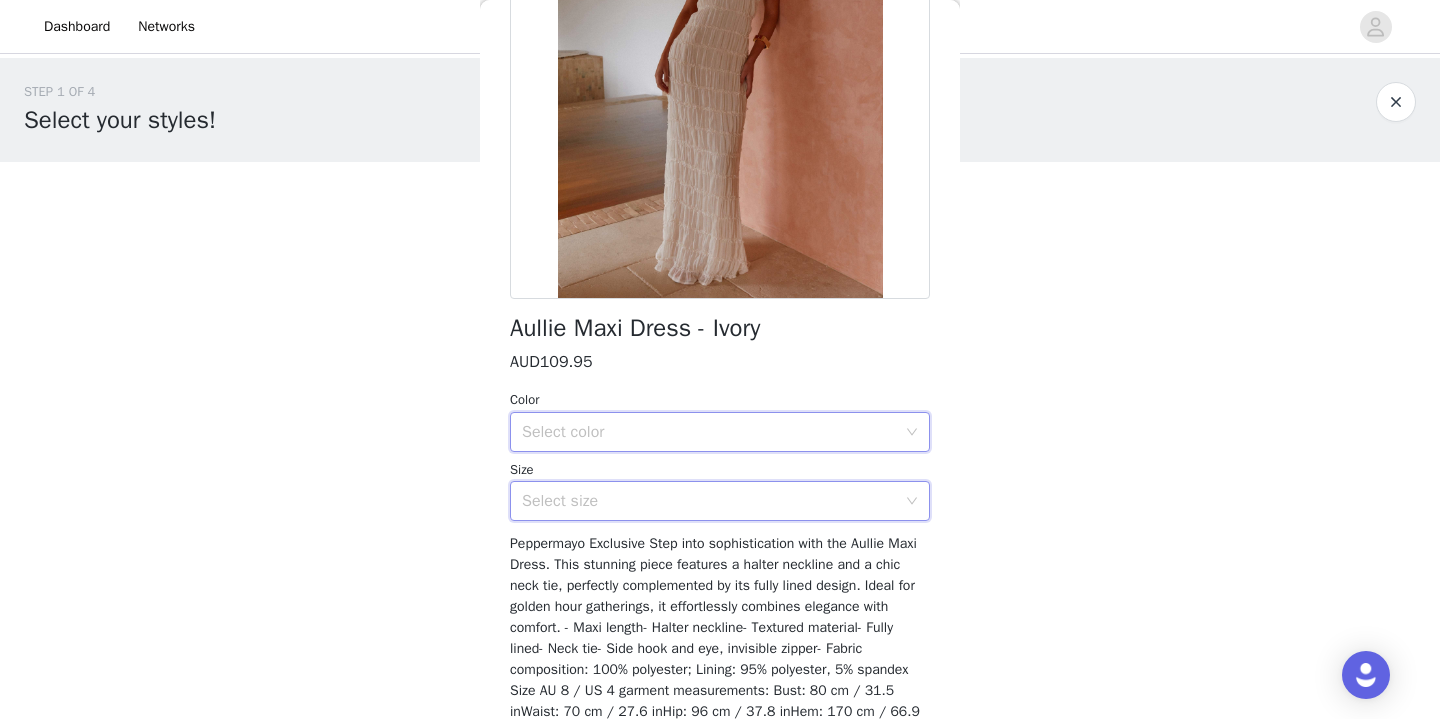 click on "Select size" at bounding box center [720, 501] 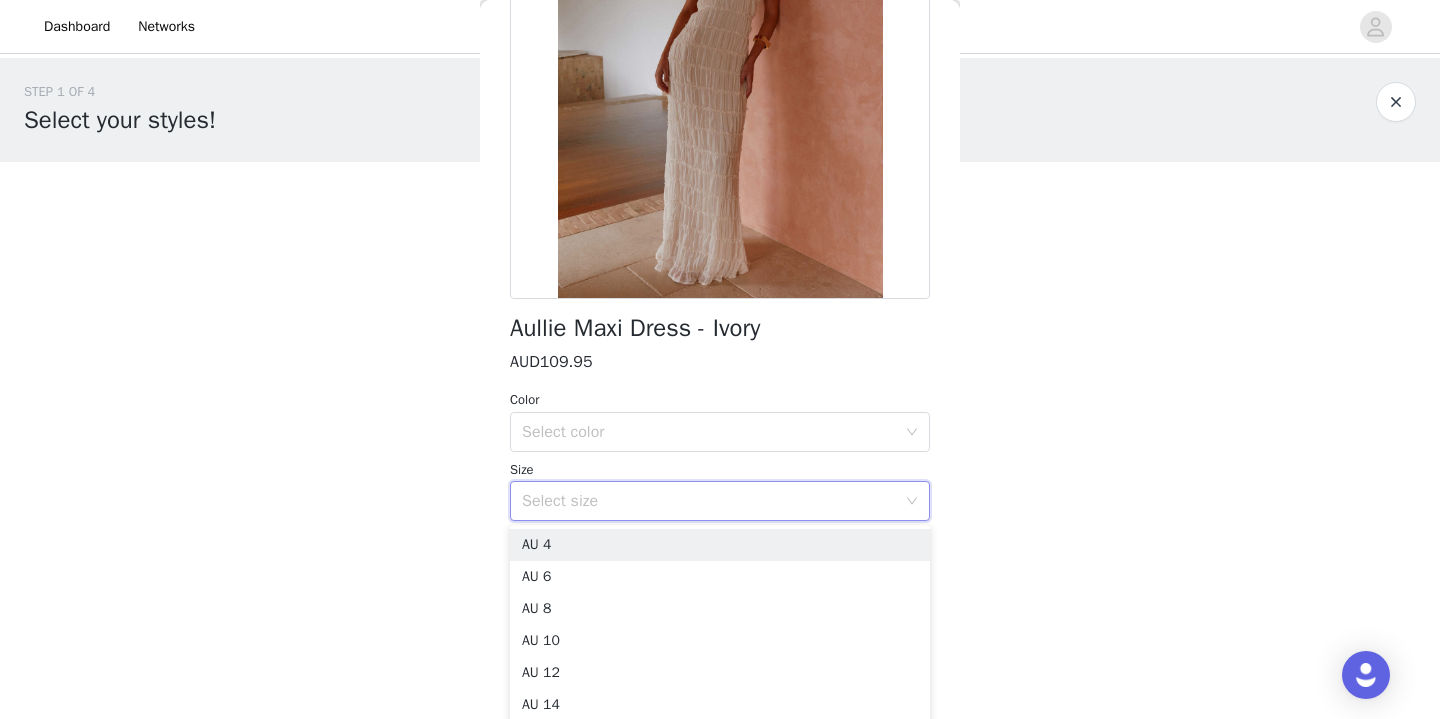 click on "STEP 1 OF 4
Select your styles!
Please note that the sizes are in AU Sizes. Australian Sizing is 2 sizes up, so a US0 = AU4, US4 = AU8. Peppermayo Size Guide: [URL][DOMAIN_NAME]       0/4 Selected           Add Product       Back     Aullie Maxi Dress - Ivory       AUD109.95         Color   Select color Size   Select size     Add Product
Step 1 of 4" at bounding box center (720, 309) 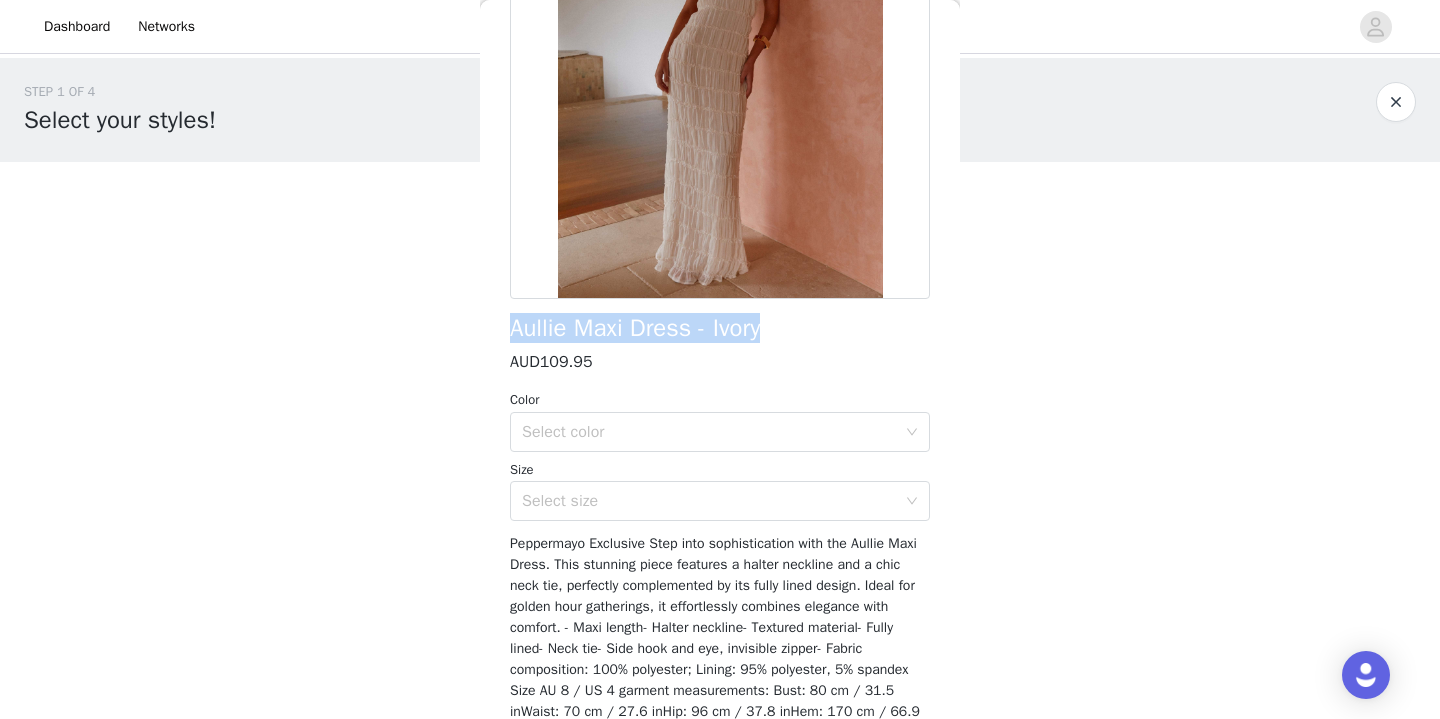 drag, startPoint x: 505, startPoint y: 323, endPoint x: 793, endPoint y: 322, distance: 288.00174 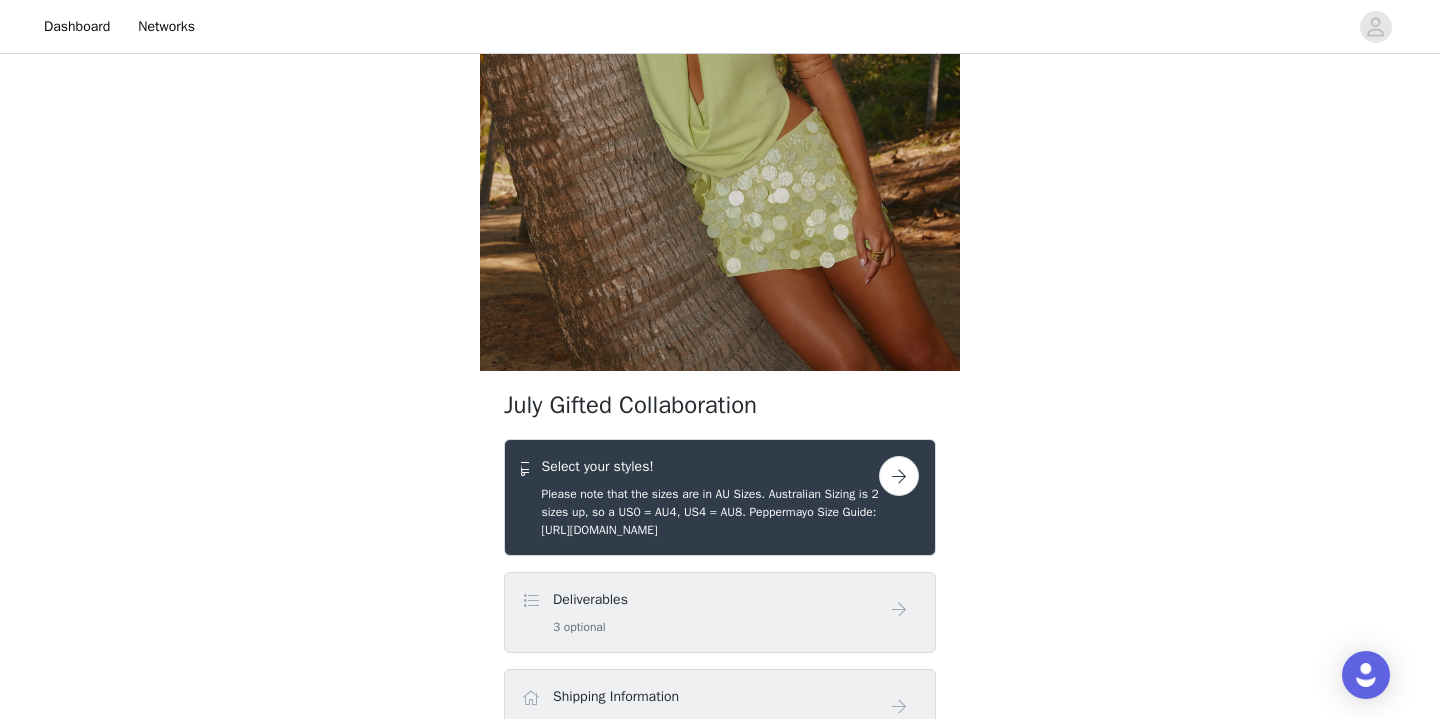 scroll, scrollTop: 417, scrollLeft: 0, axis: vertical 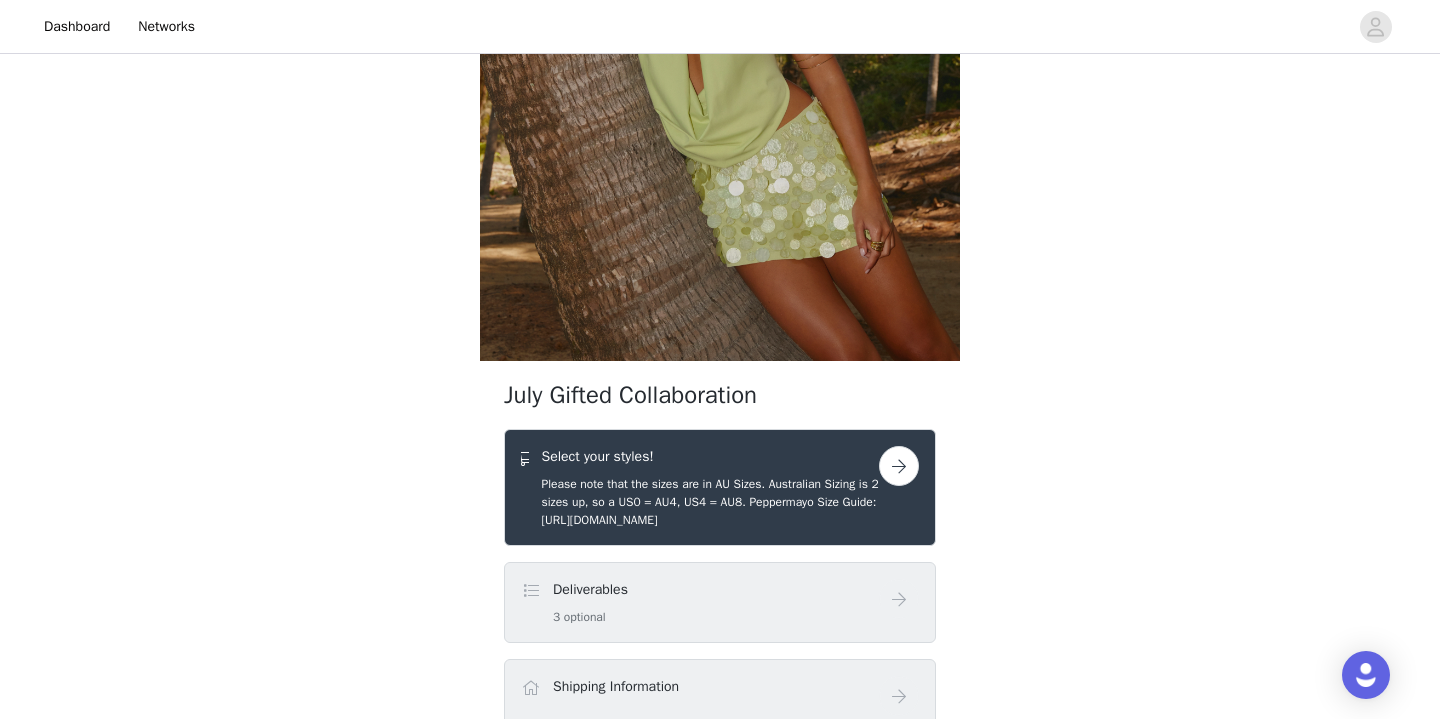 click at bounding box center (899, 466) 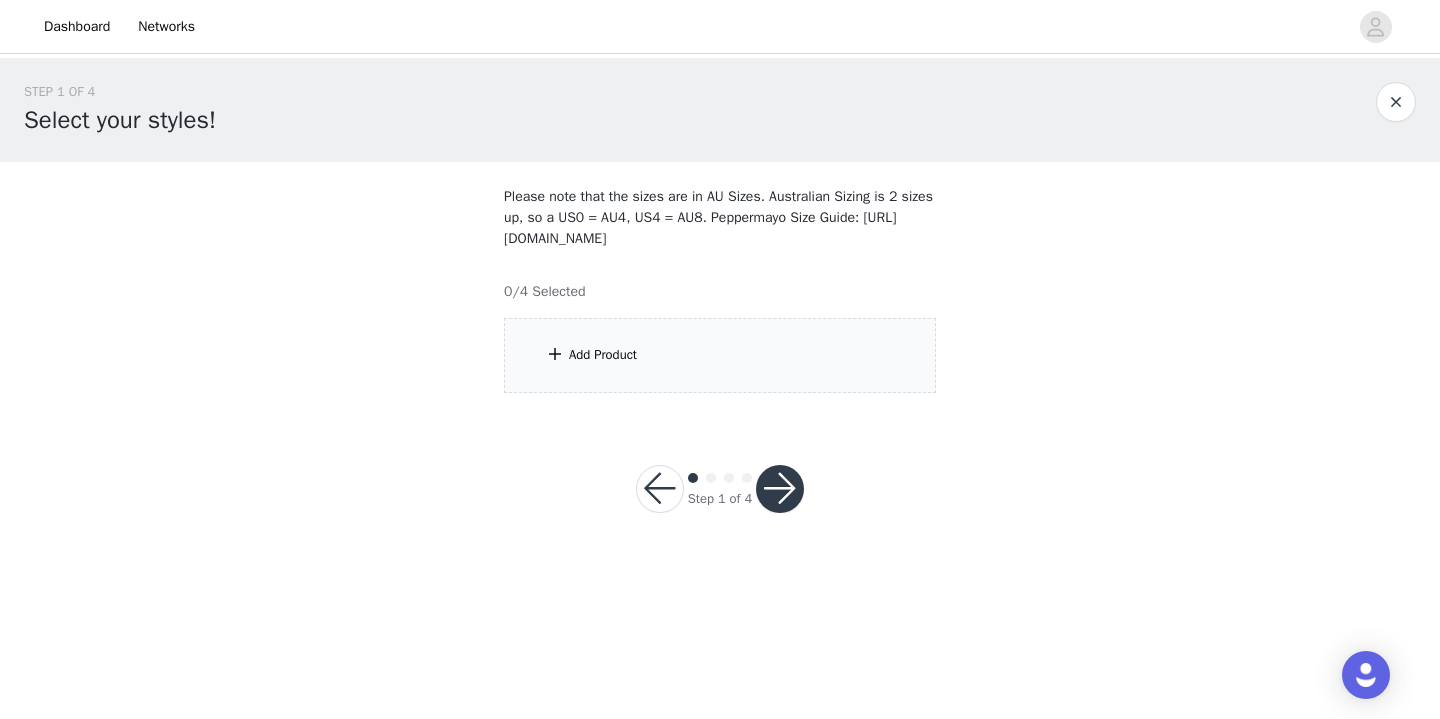 click on "Add Product" at bounding box center (720, 355) 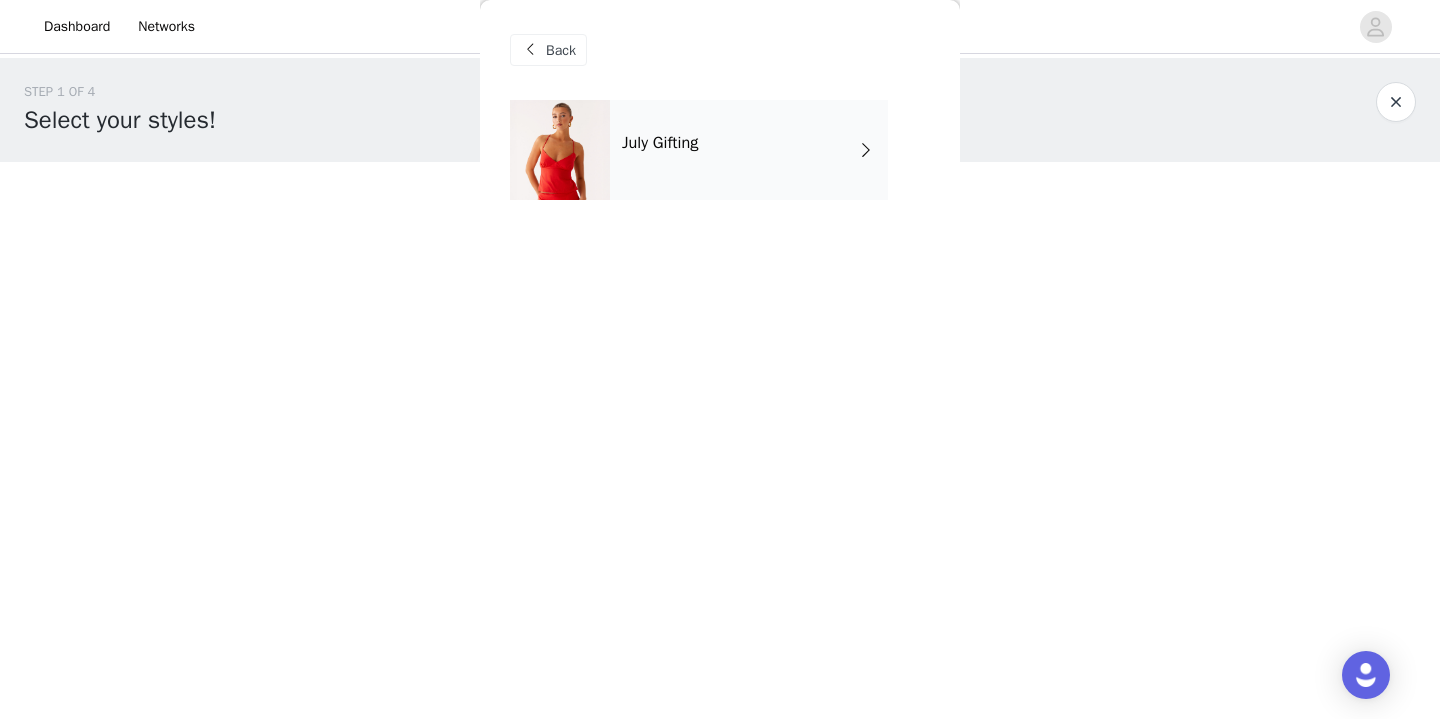 click on "Back" at bounding box center [720, 50] 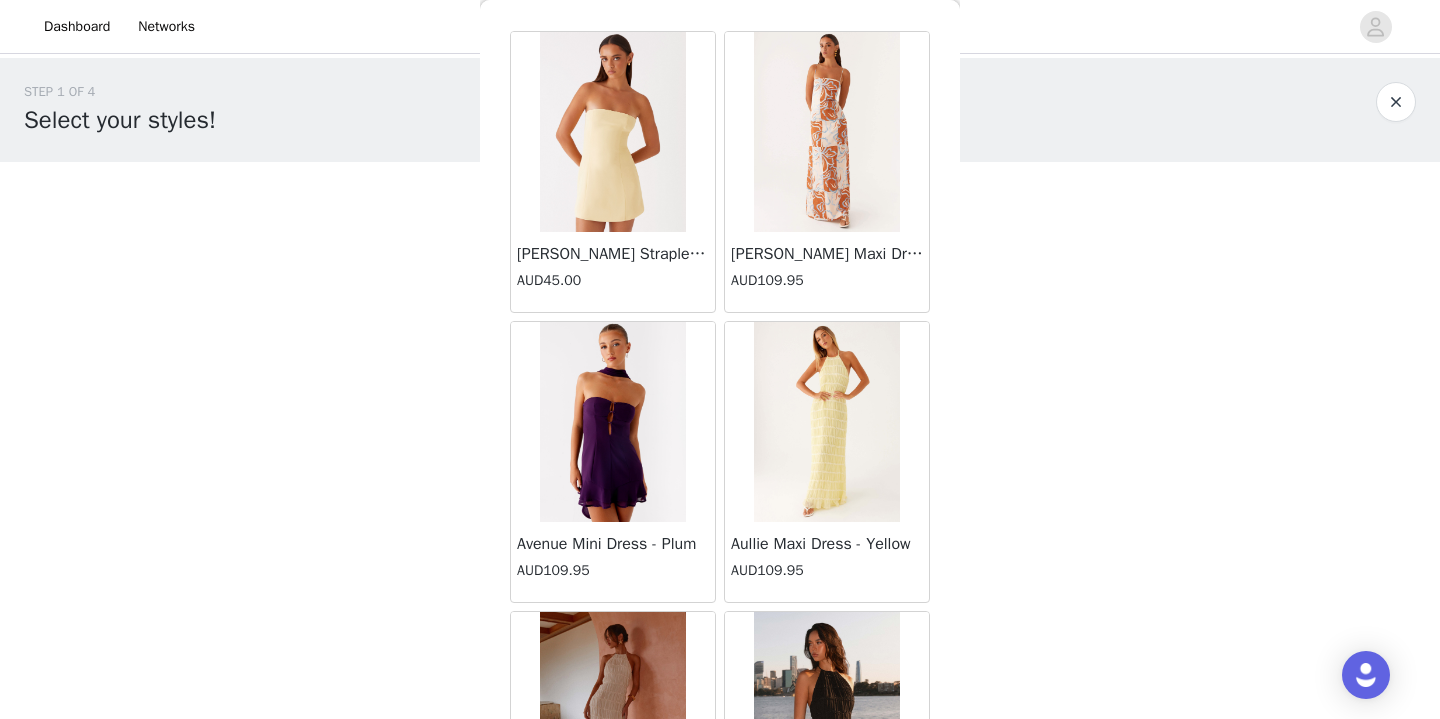 scroll, scrollTop: 67, scrollLeft: 0, axis: vertical 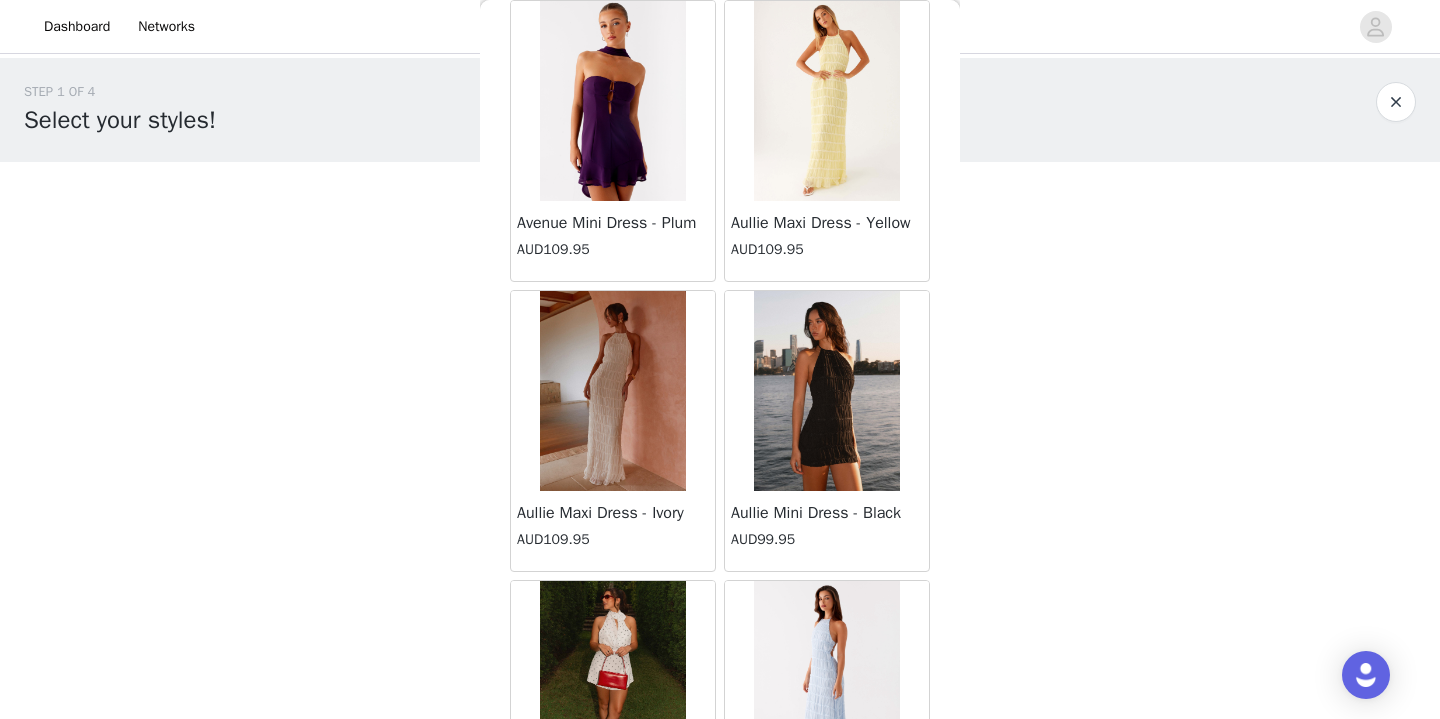 click at bounding box center (612, 391) 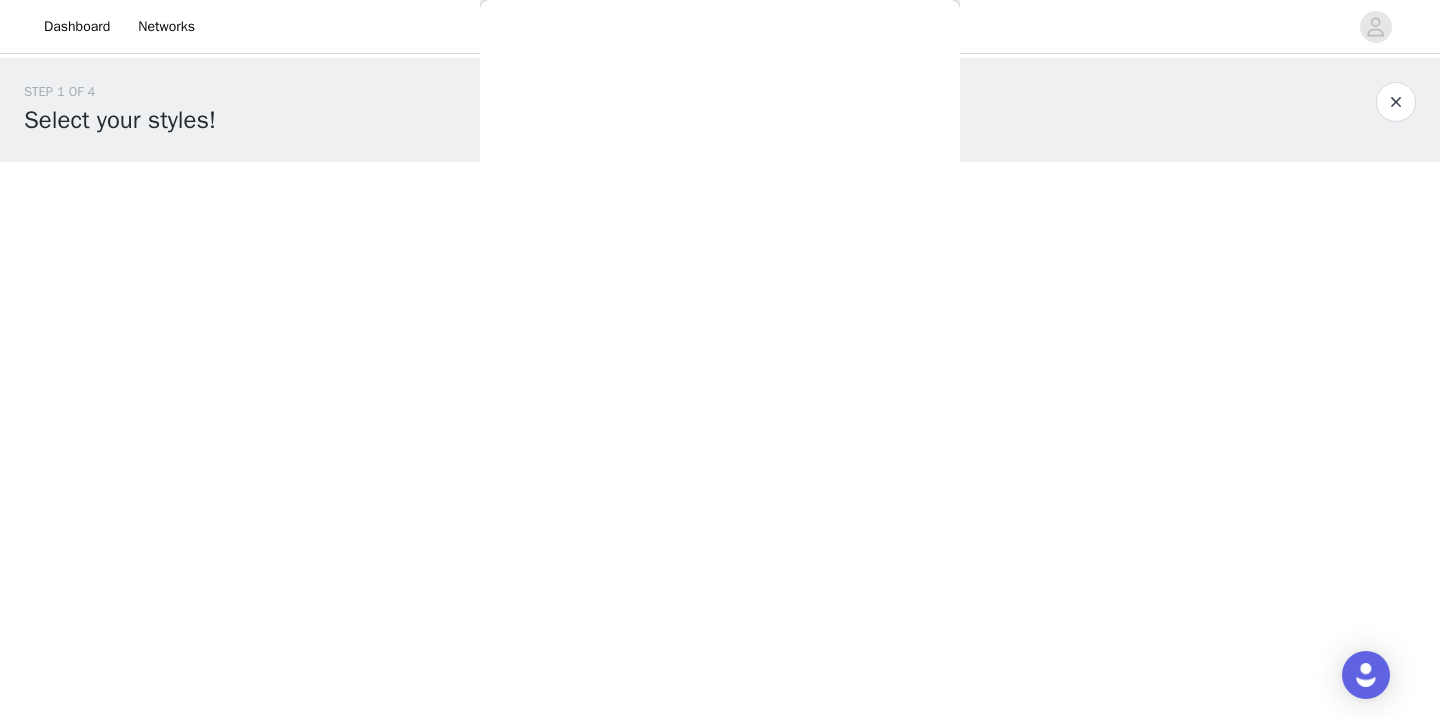 scroll, scrollTop: 380, scrollLeft: 0, axis: vertical 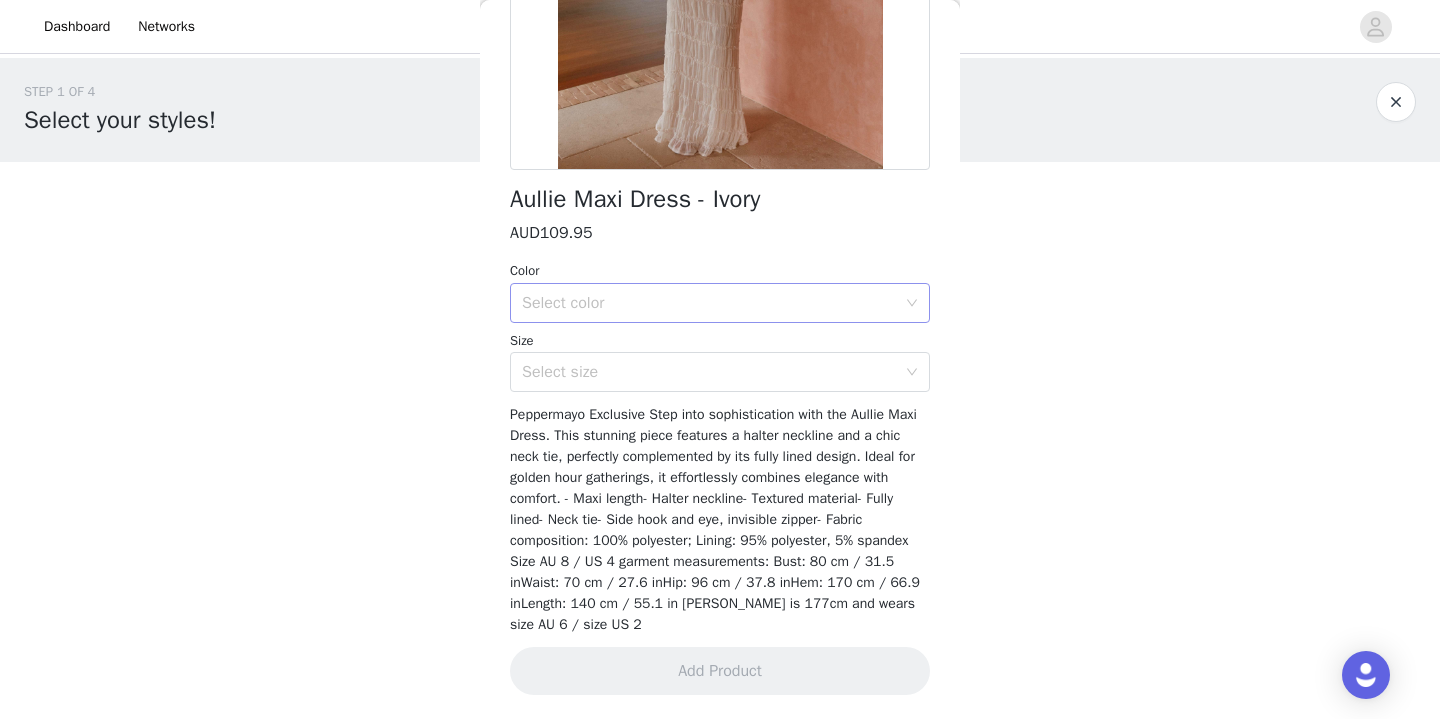 click on "Select color" at bounding box center (713, 303) 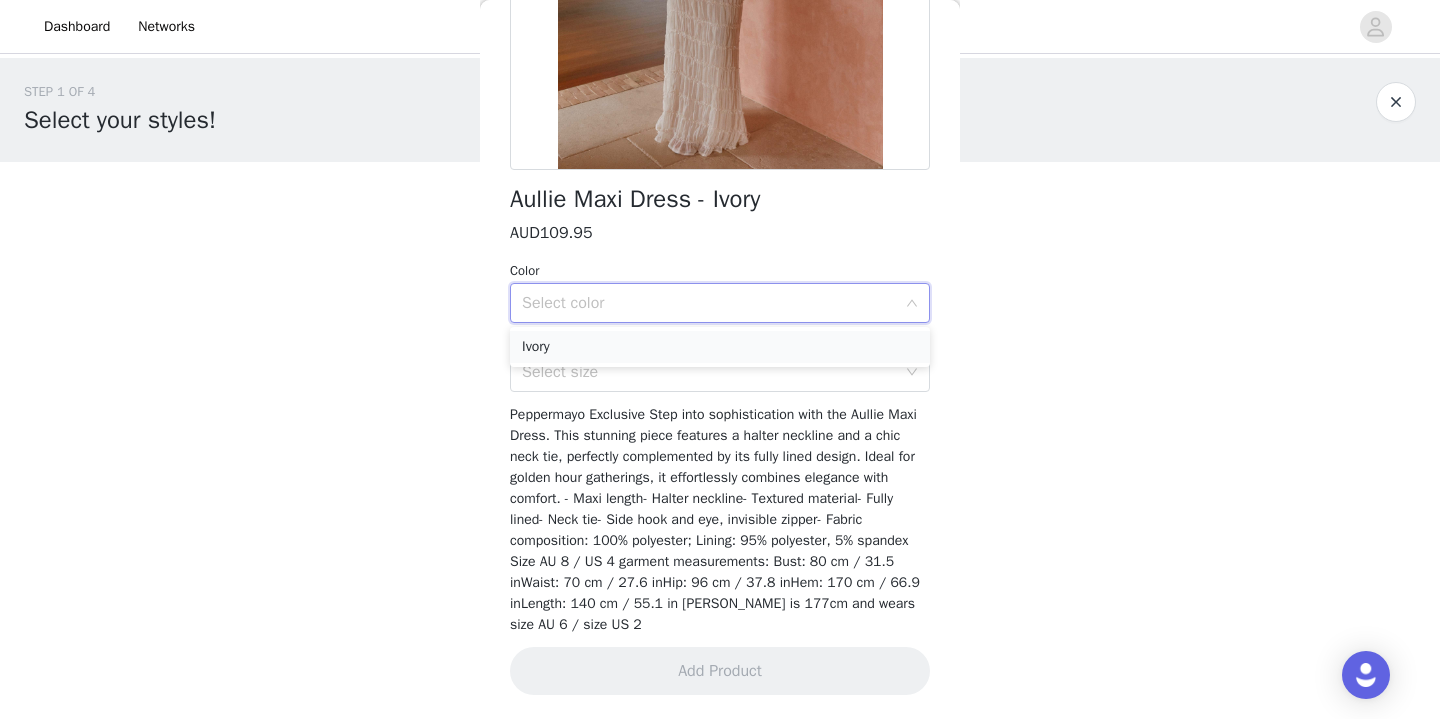 click on "Ivory" at bounding box center (720, 347) 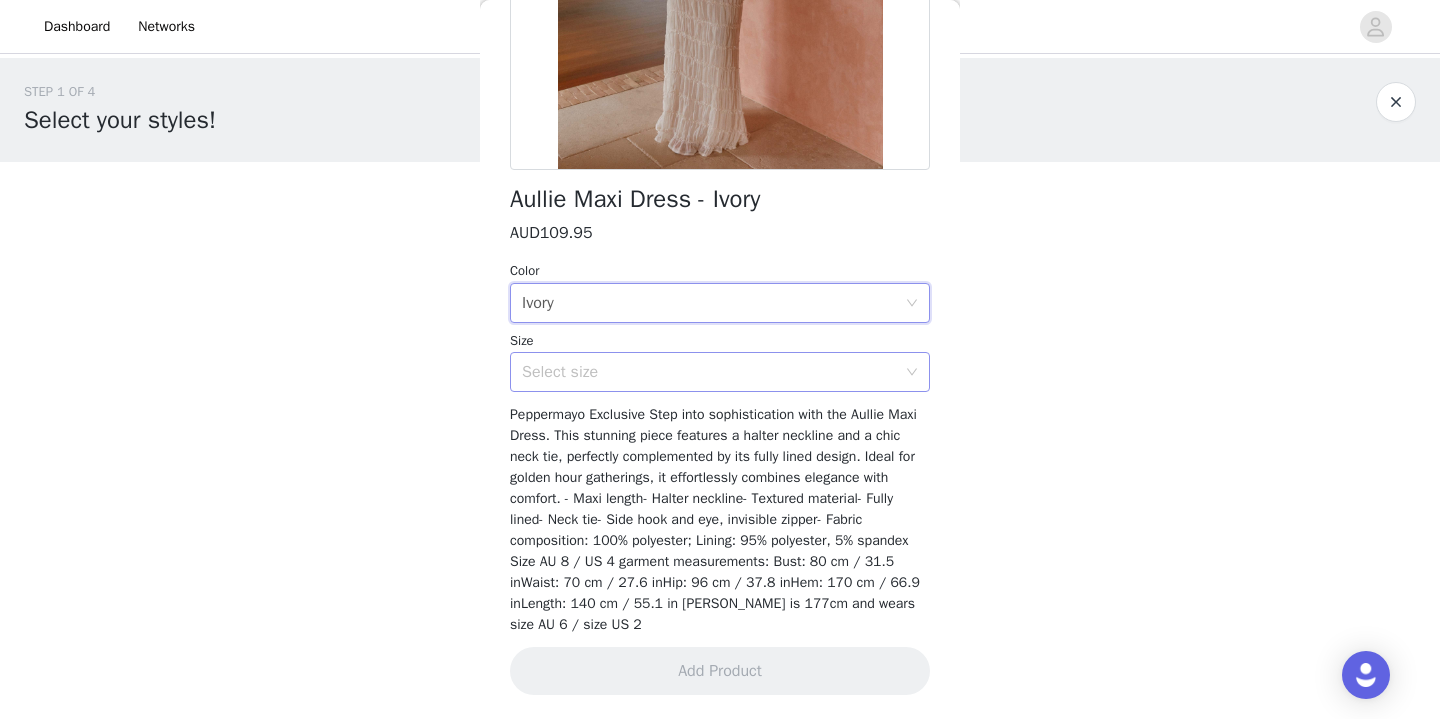 click on "Select size" at bounding box center (709, 372) 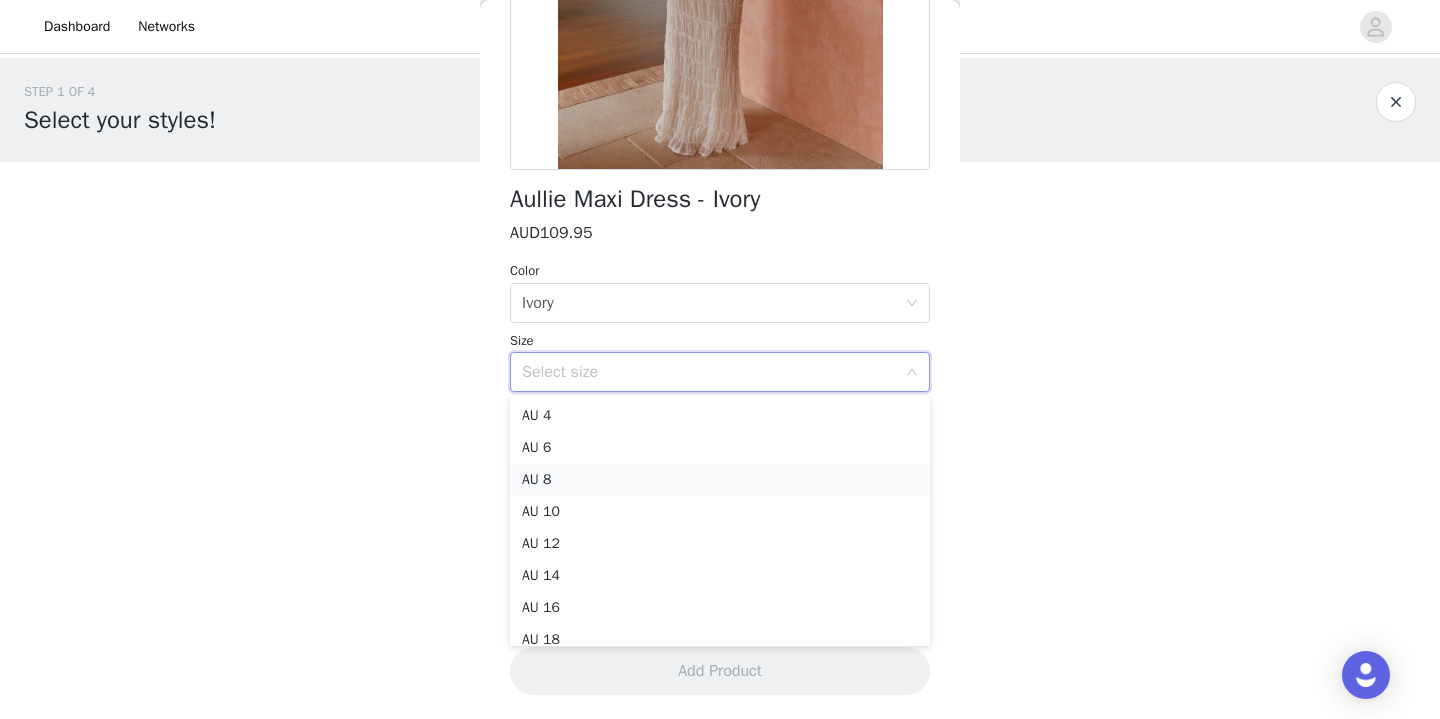 click on "AU 8" at bounding box center [720, 480] 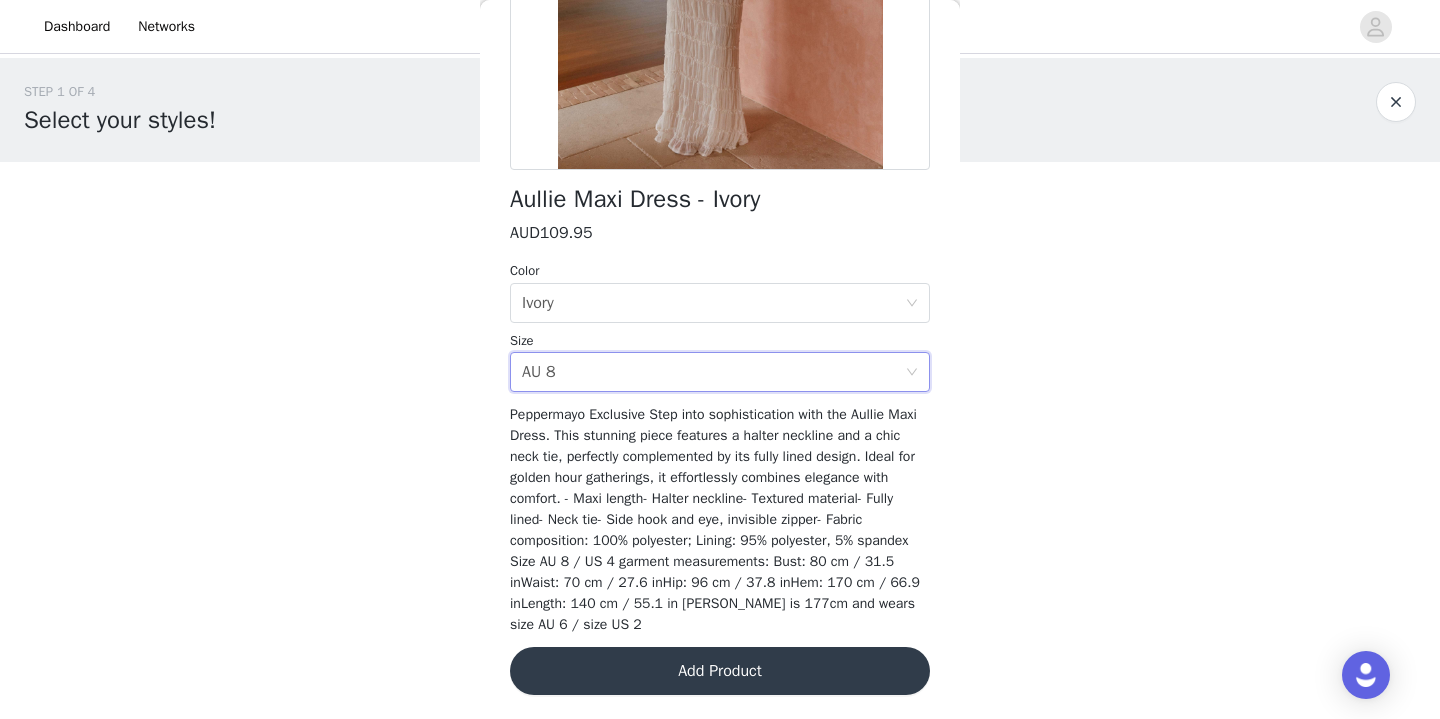 click on "Add Product" at bounding box center (720, 671) 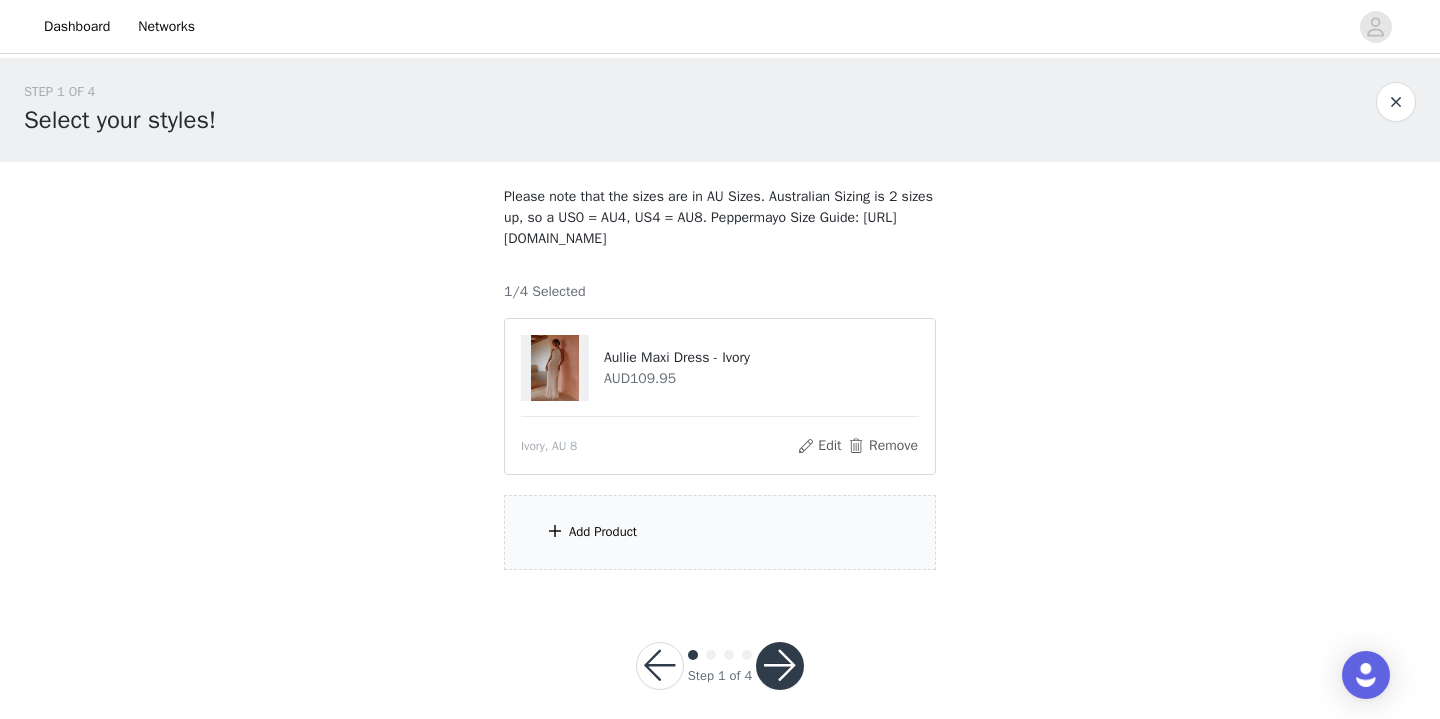 click on "Add Product" at bounding box center [720, 532] 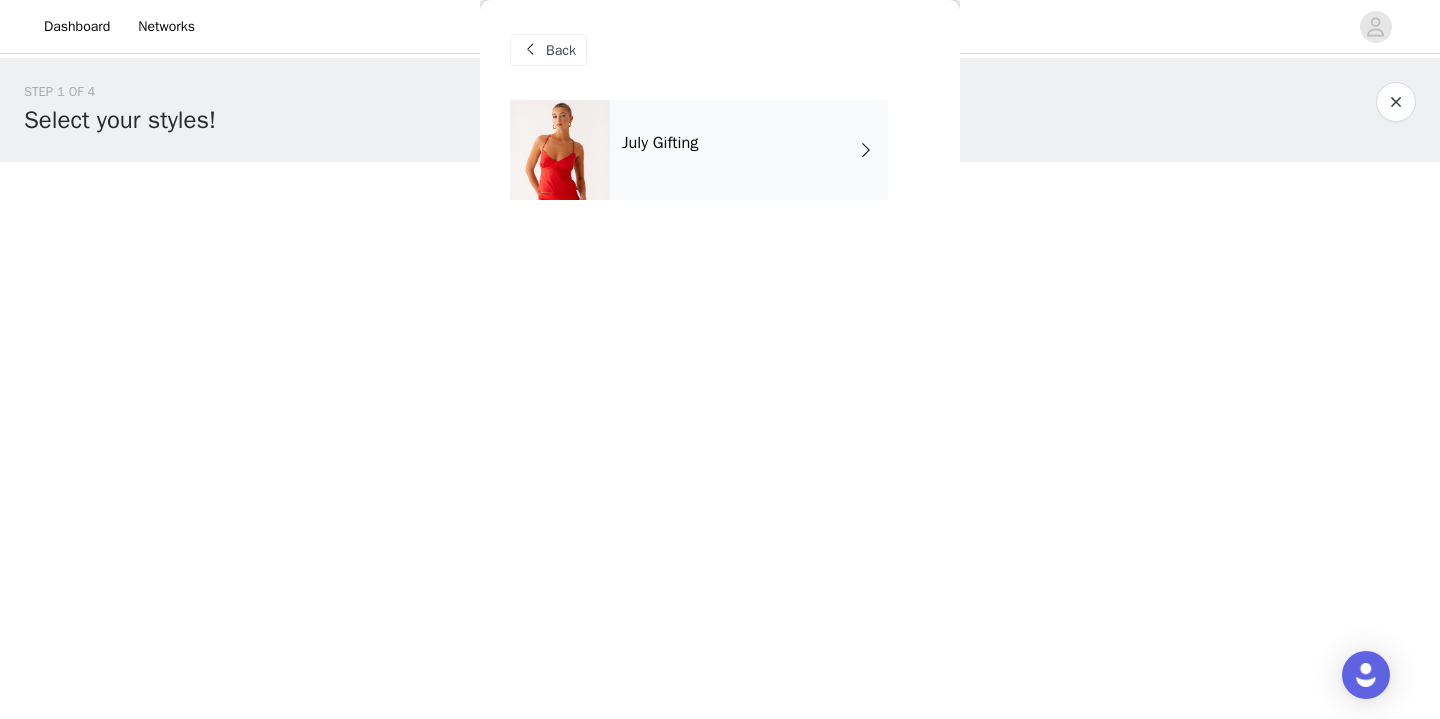 click on "July Gifting" at bounding box center (749, 150) 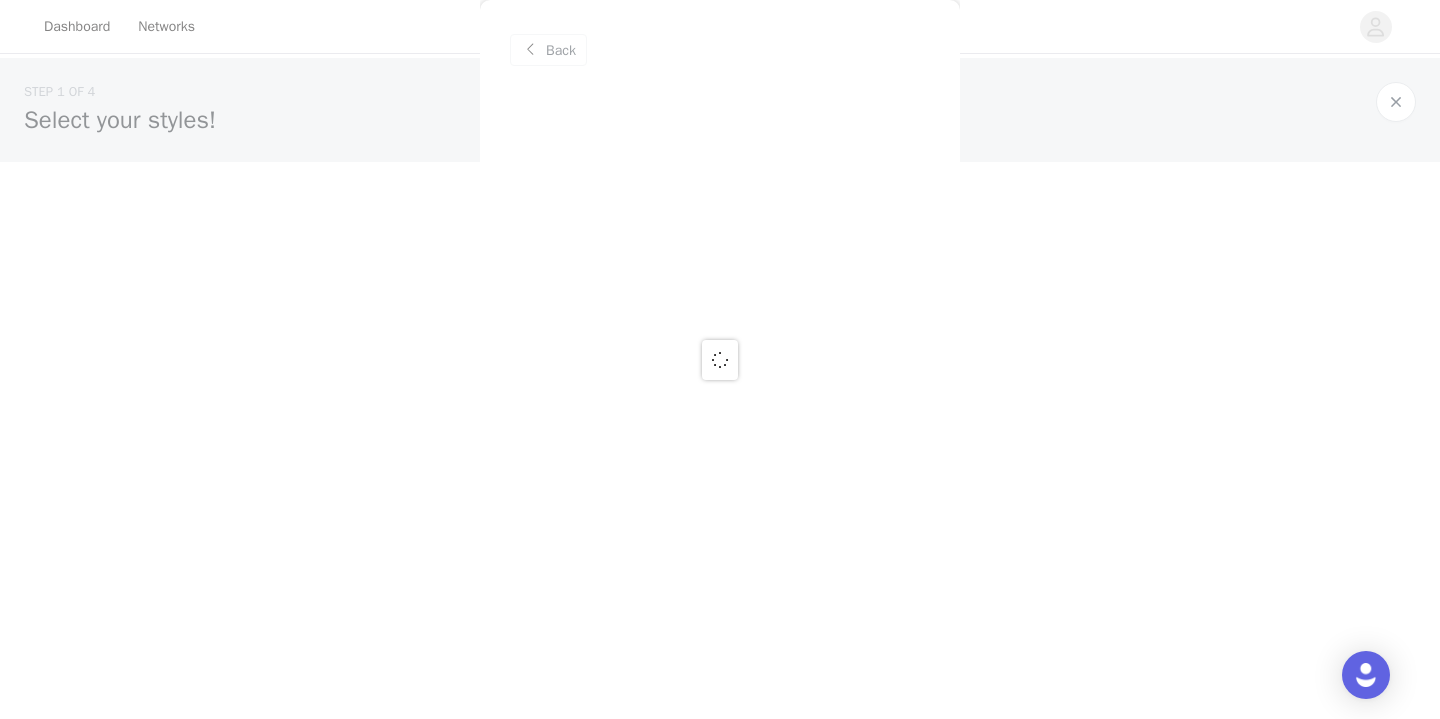 click at bounding box center (720, 359) 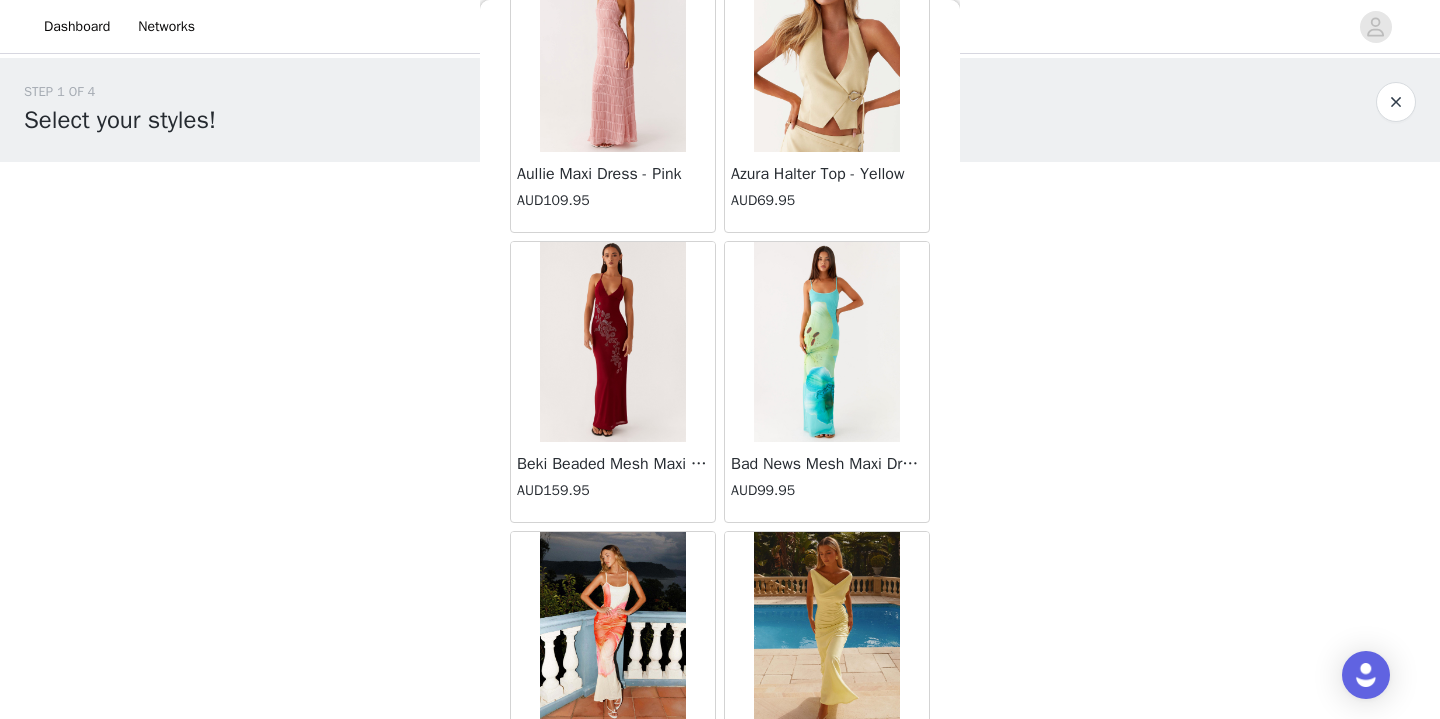 scroll, scrollTop: 2341, scrollLeft: 0, axis: vertical 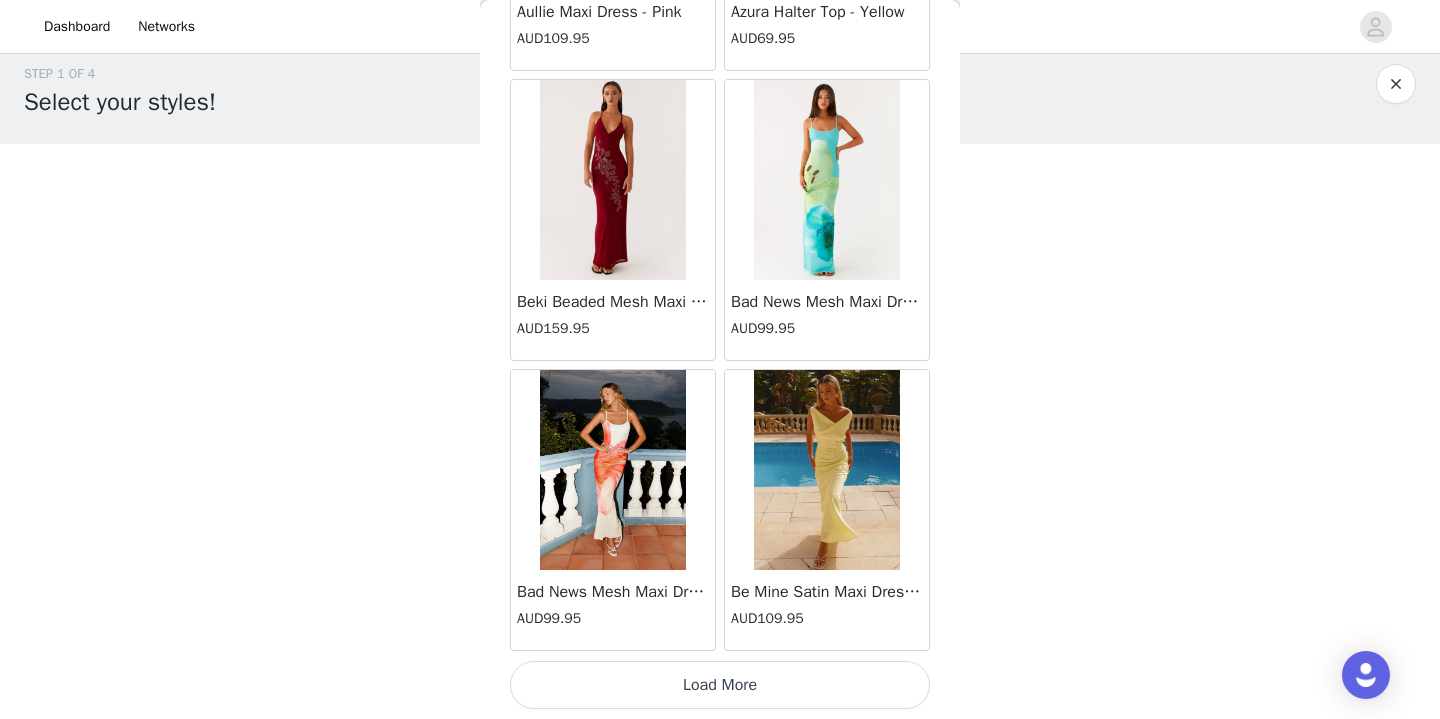 click on "Load More" at bounding box center [720, 685] 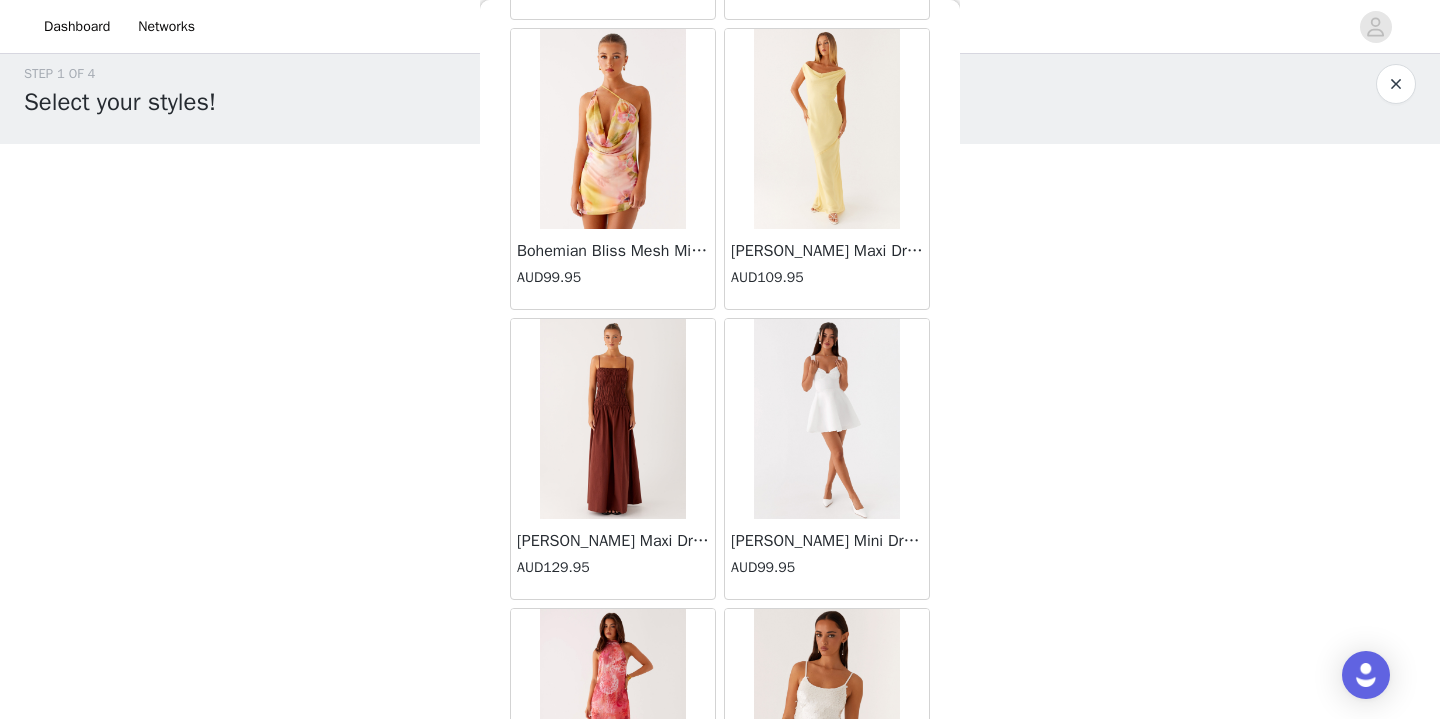 scroll, scrollTop: 5241, scrollLeft: 0, axis: vertical 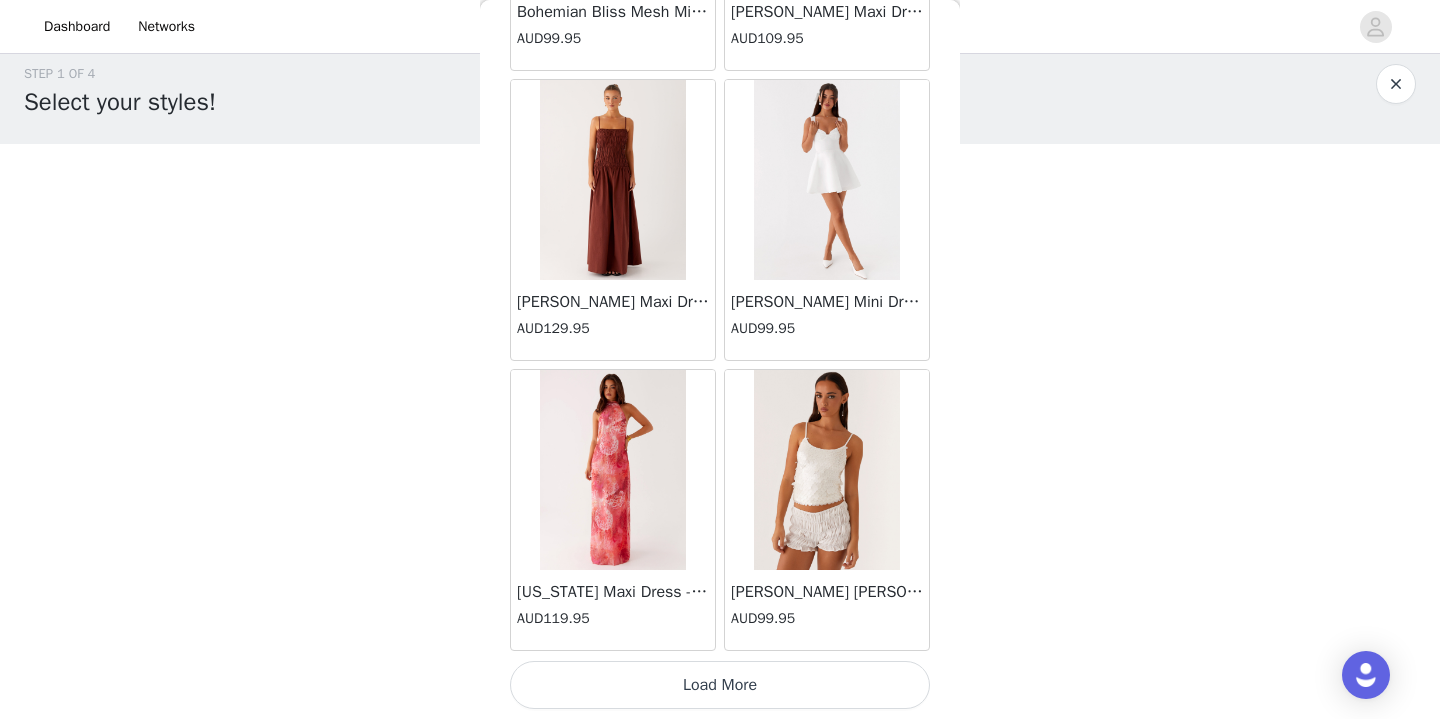 click at bounding box center [612, 180] 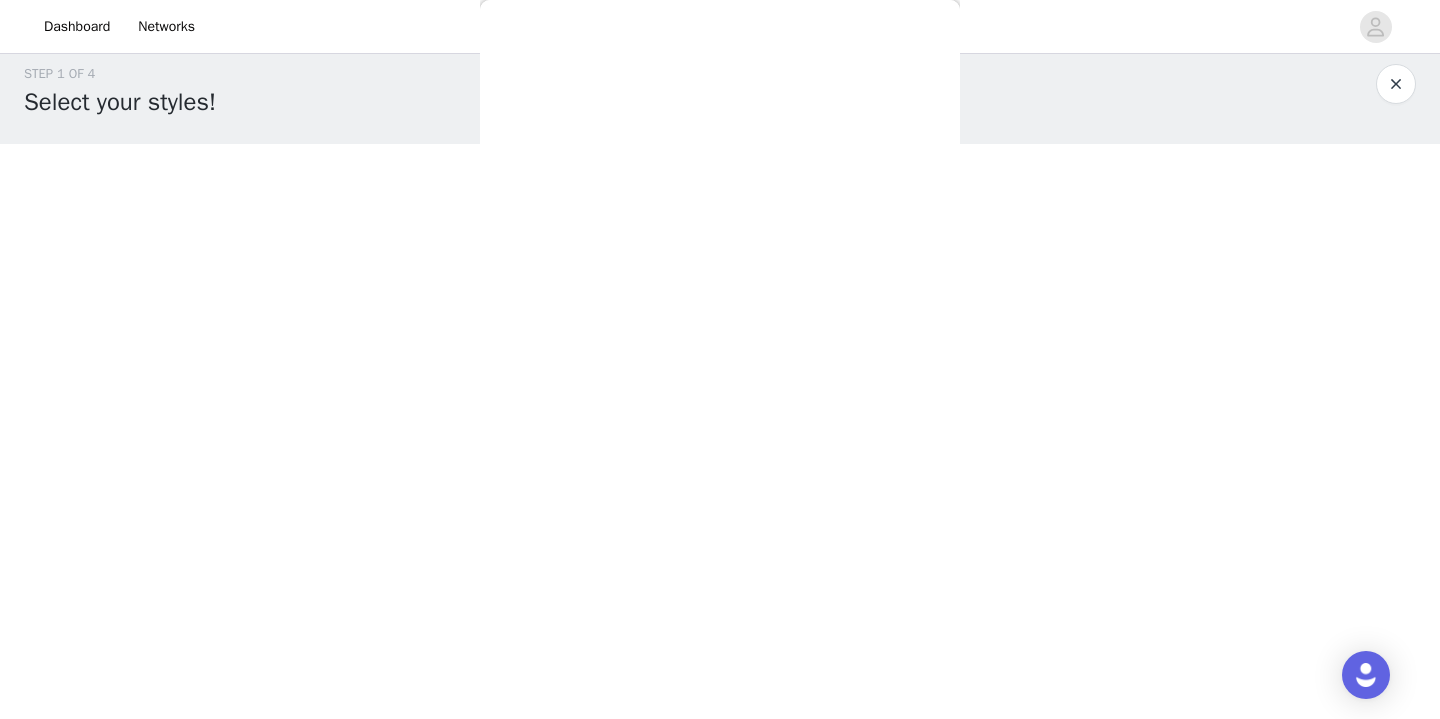 scroll, scrollTop: 0, scrollLeft: 0, axis: both 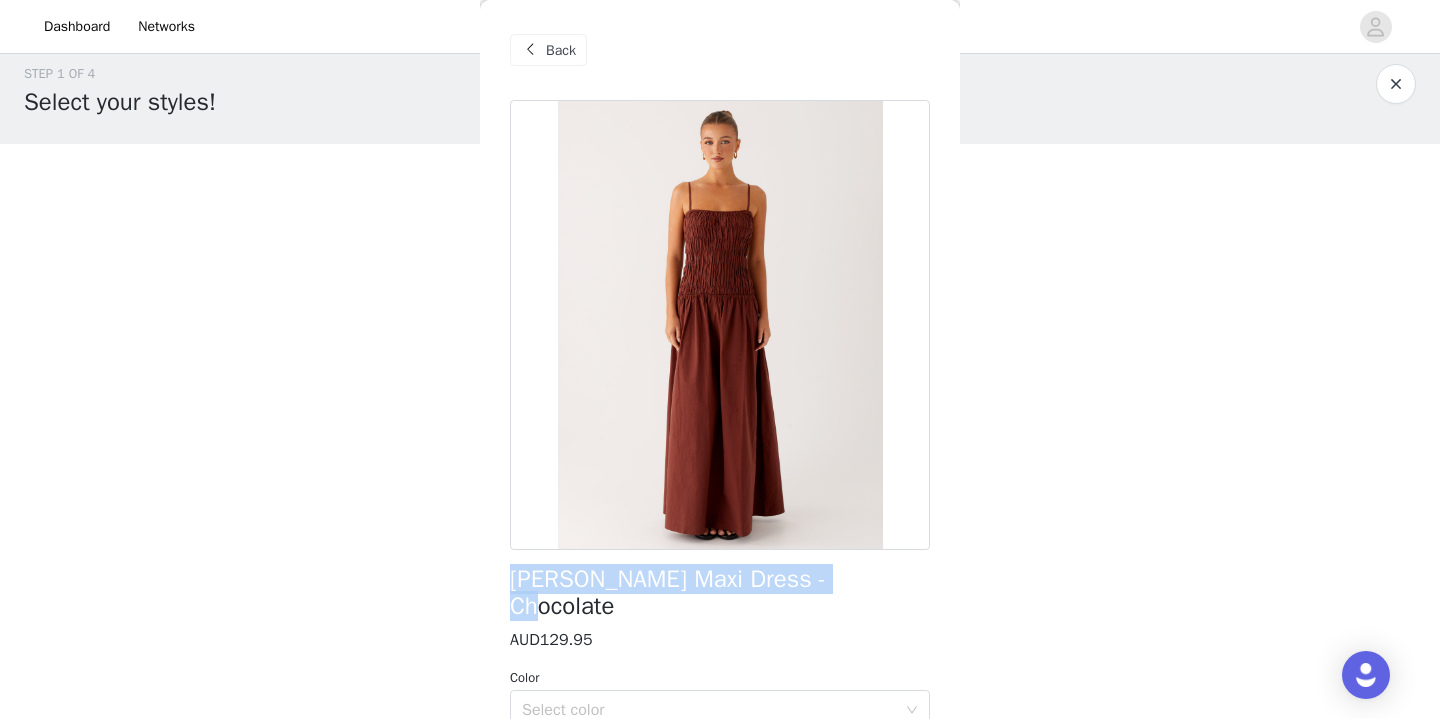 drag, startPoint x: 512, startPoint y: 581, endPoint x: 899, endPoint y: 586, distance: 387.0323 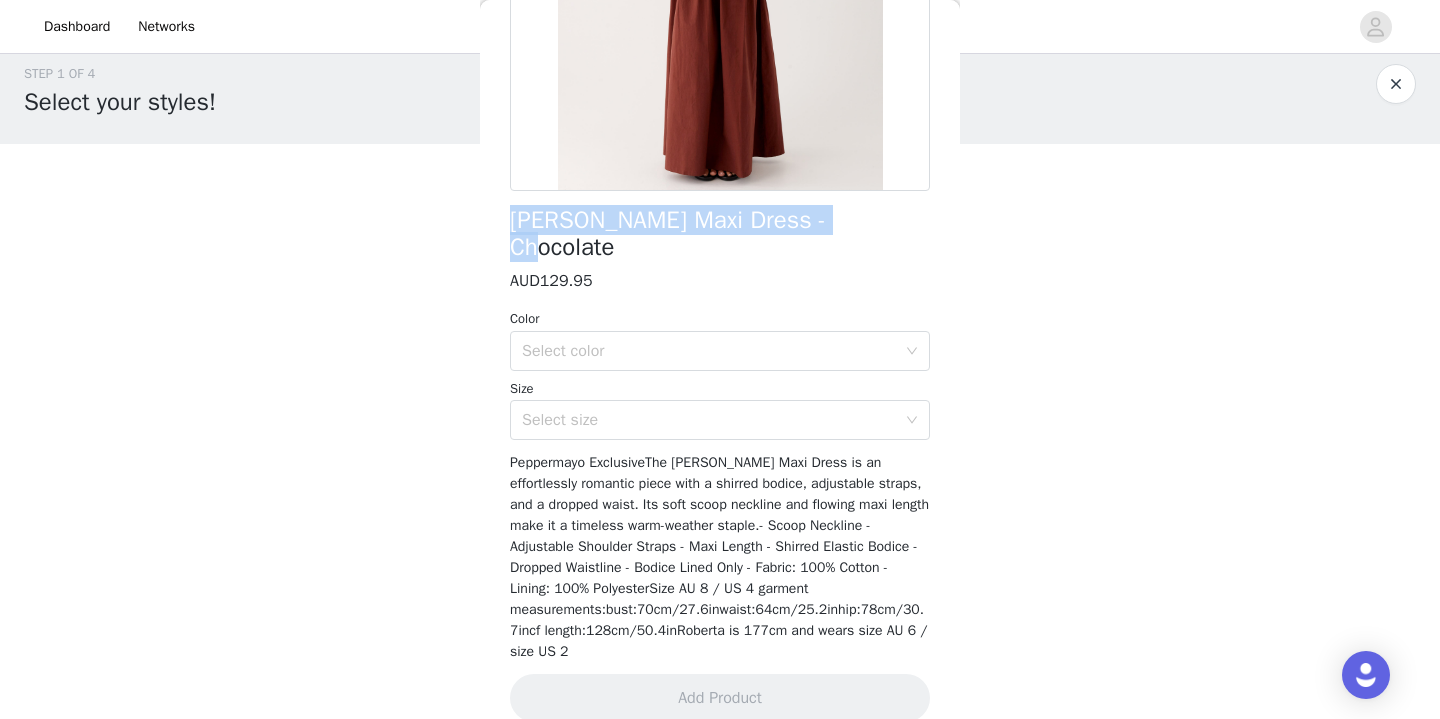 scroll, scrollTop: 0, scrollLeft: 0, axis: both 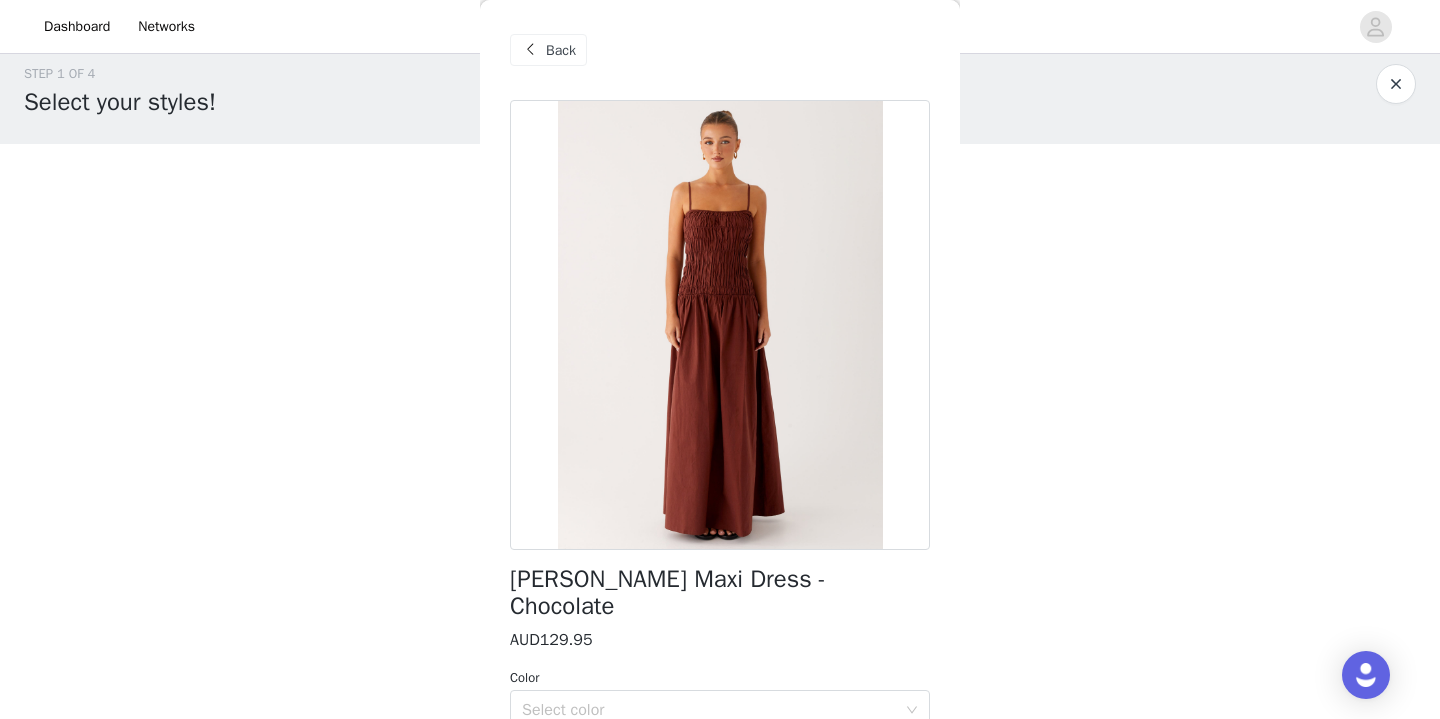 click on "Back" at bounding box center (561, 50) 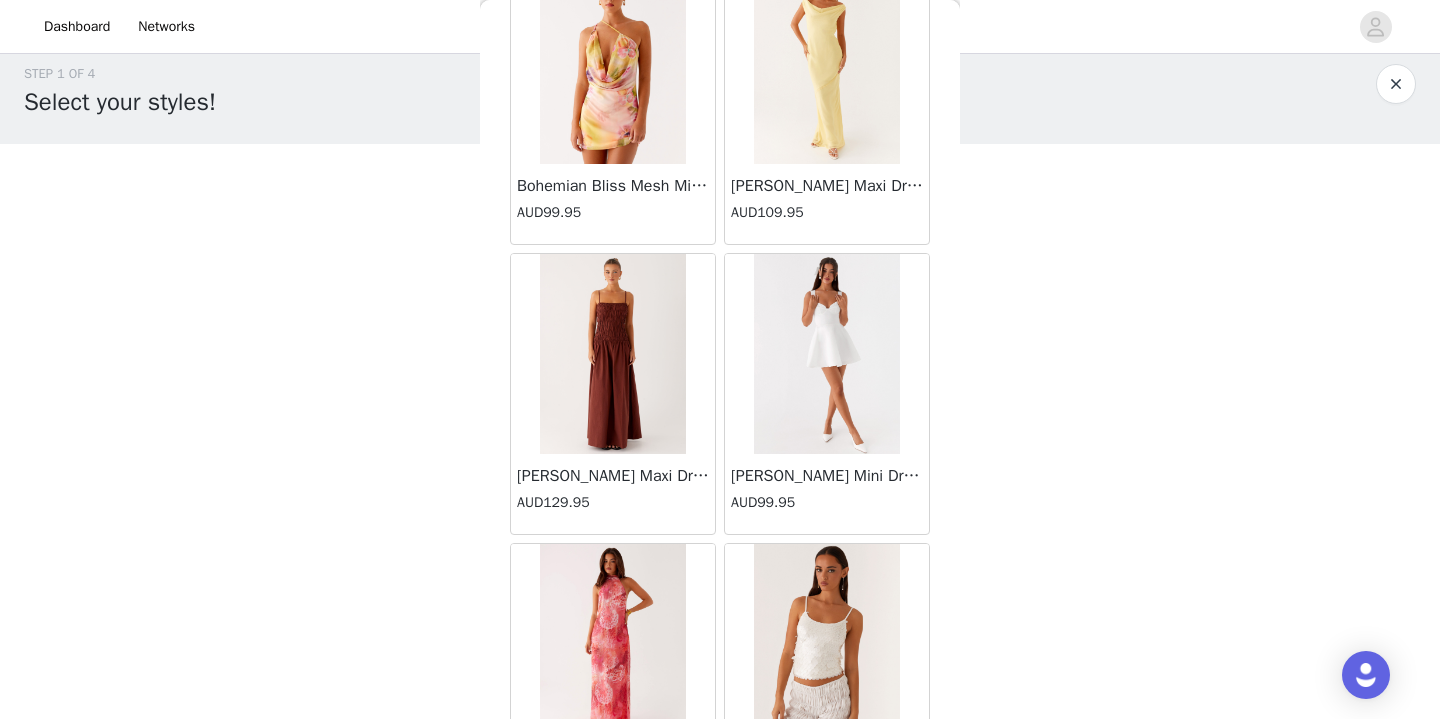 scroll, scrollTop: 5241, scrollLeft: 0, axis: vertical 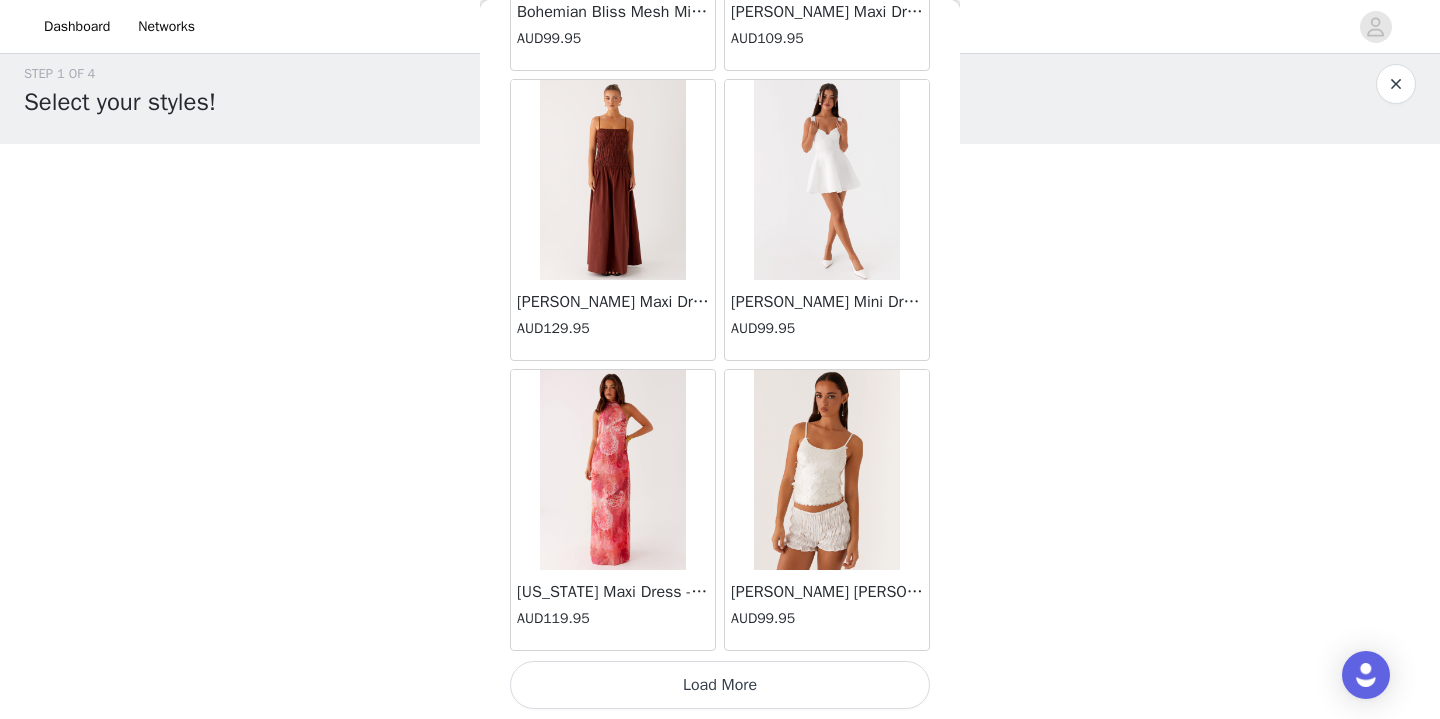 click on "Load More" at bounding box center [720, 685] 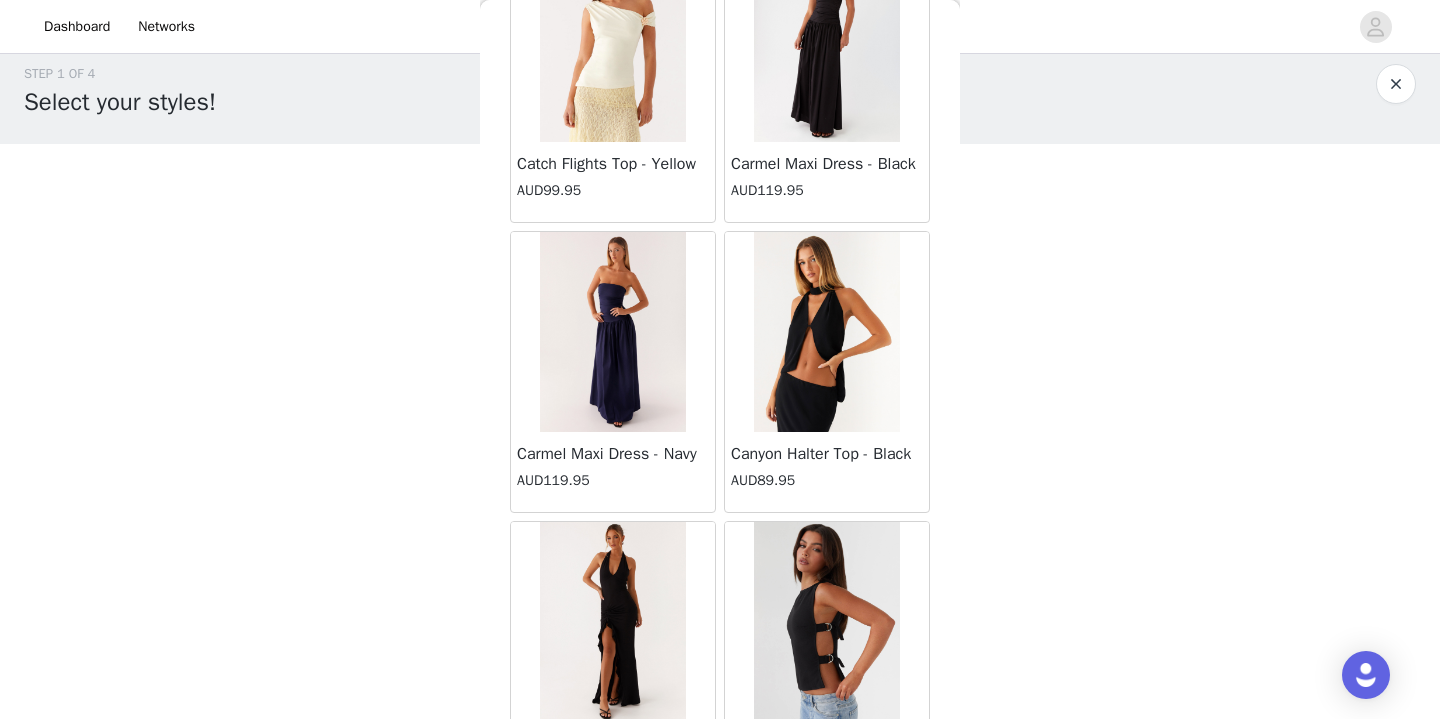 scroll, scrollTop: 7991, scrollLeft: 0, axis: vertical 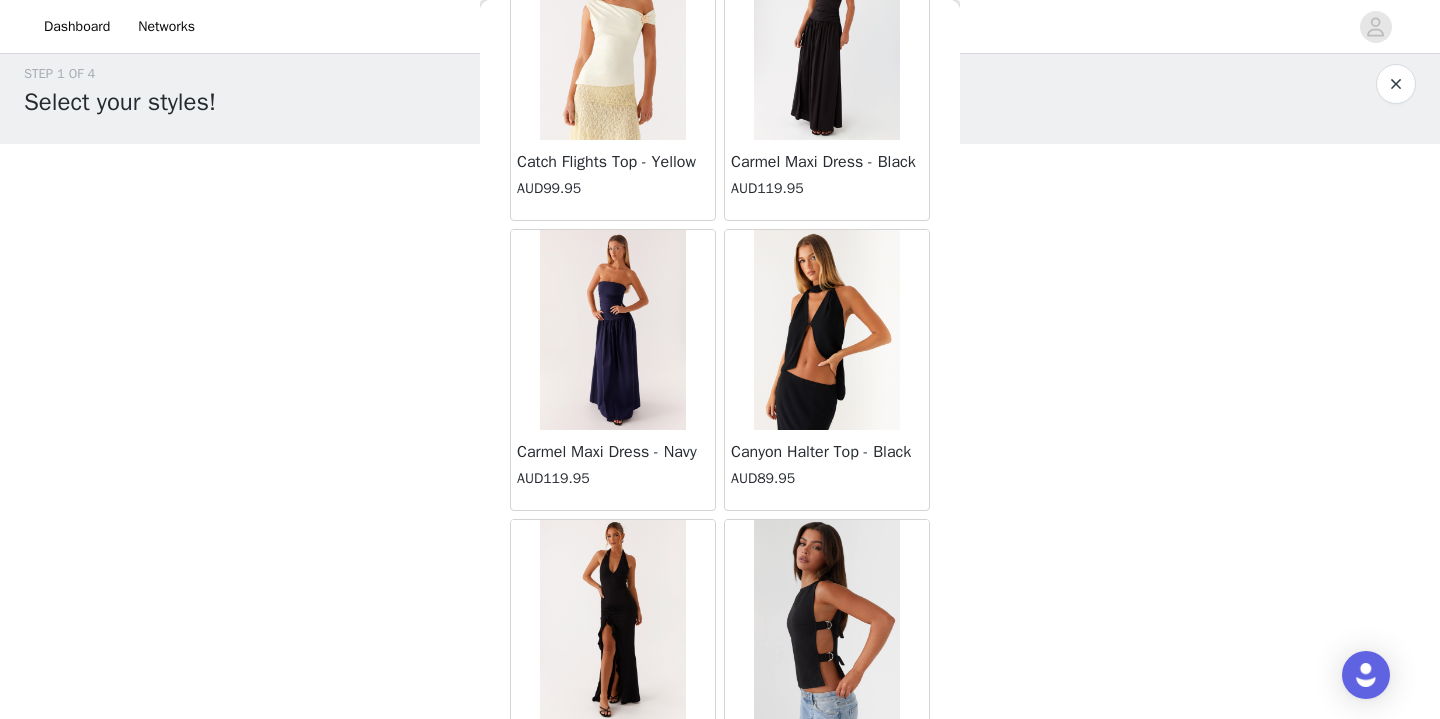 click on "AUD89.95" at bounding box center [827, 478] 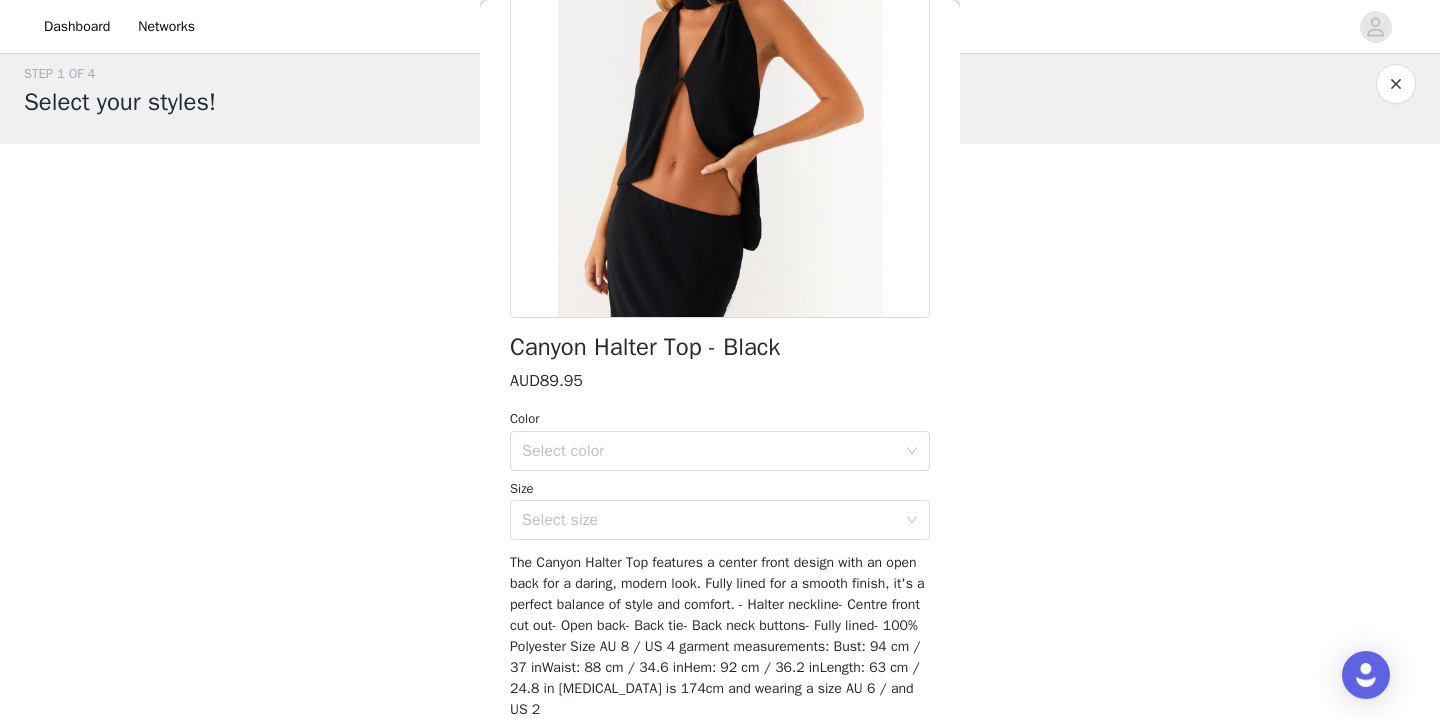 scroll, scrollTop: 0, scrollLeft: 0, axis: both 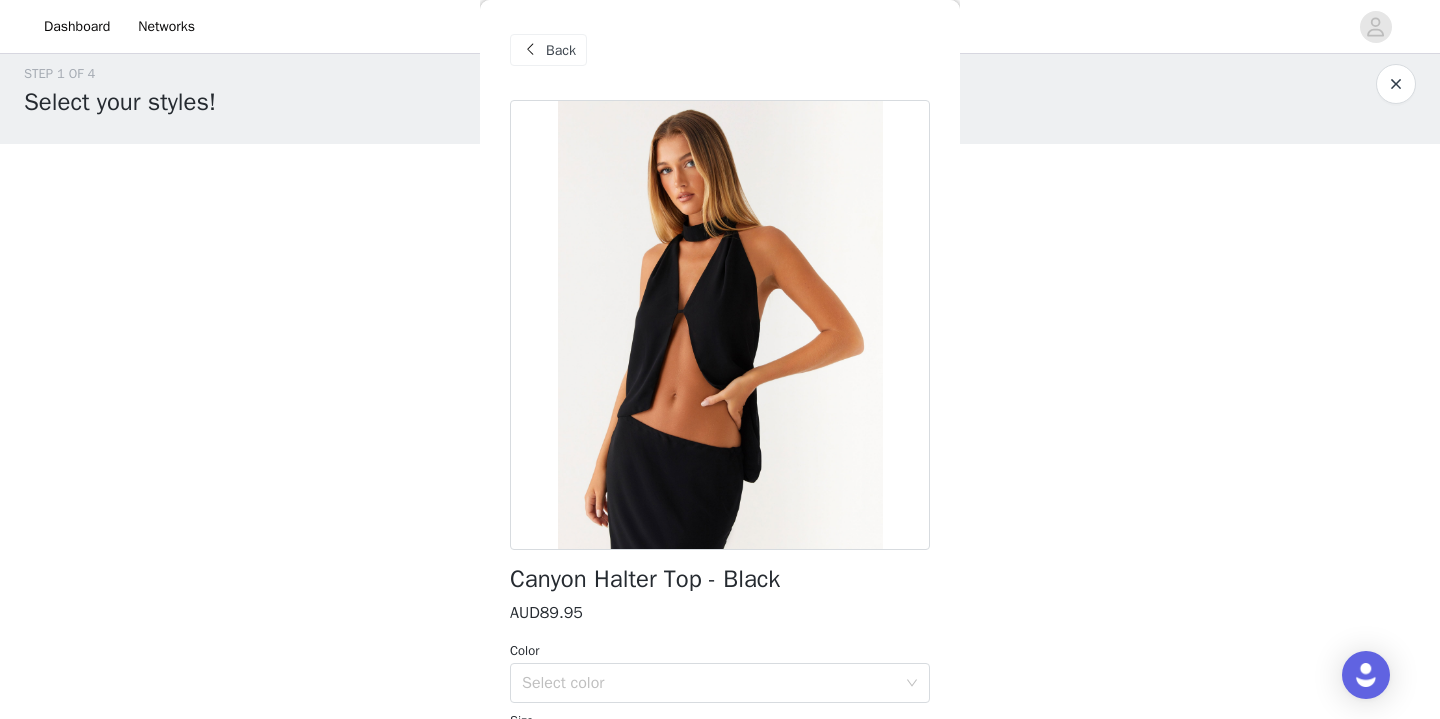click at bounding box center (1396, 84) 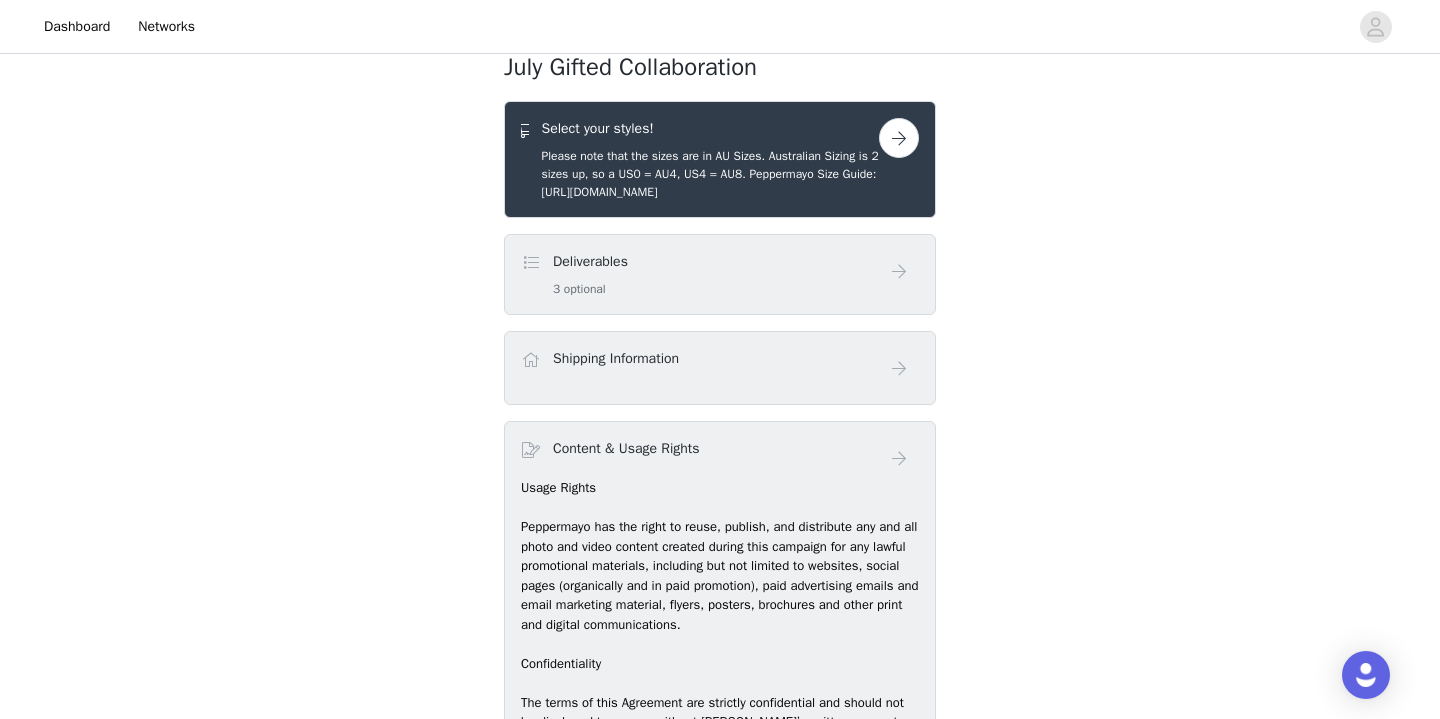 scroll, scrollTop: 744, scrollLeft: 0, axis: vertical 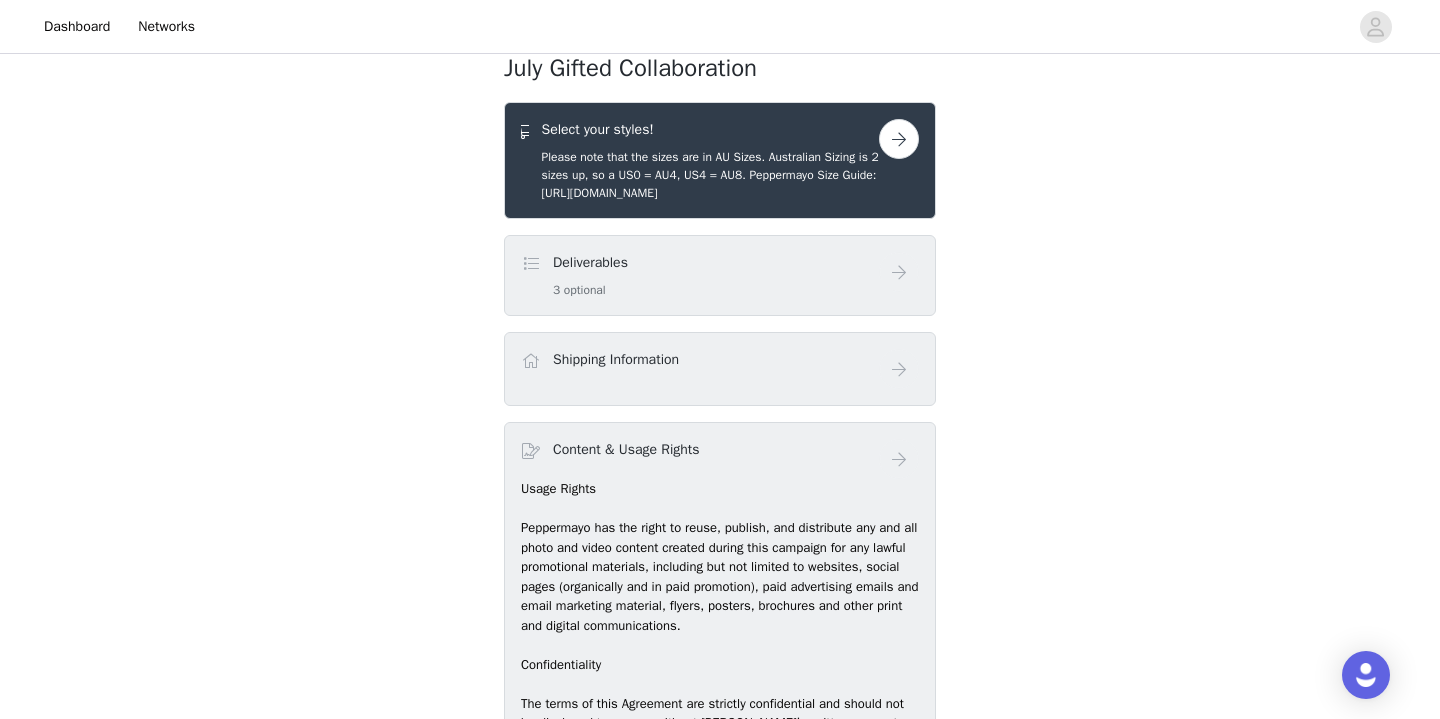 click at bounding box center (899, 139) 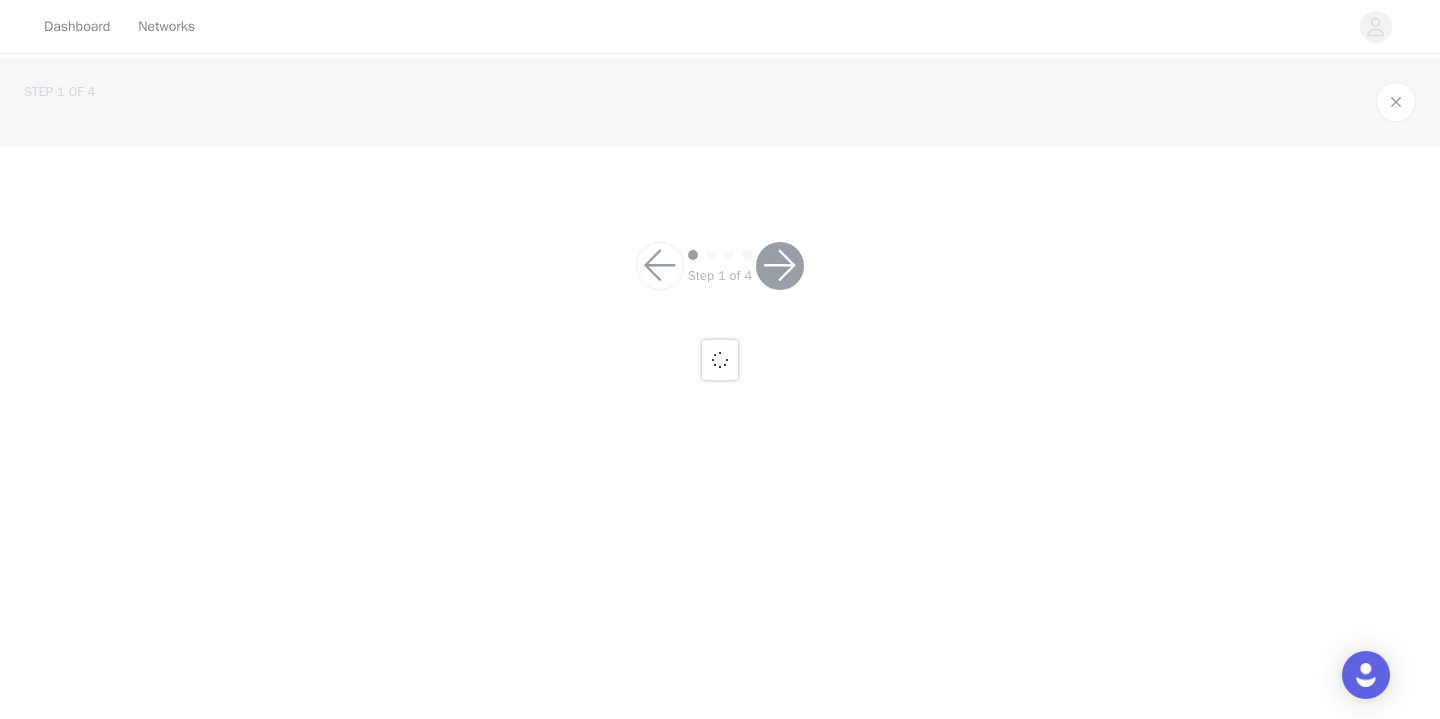 scroll, scrollTop: 0, scrollLeft: 0, axis: both 